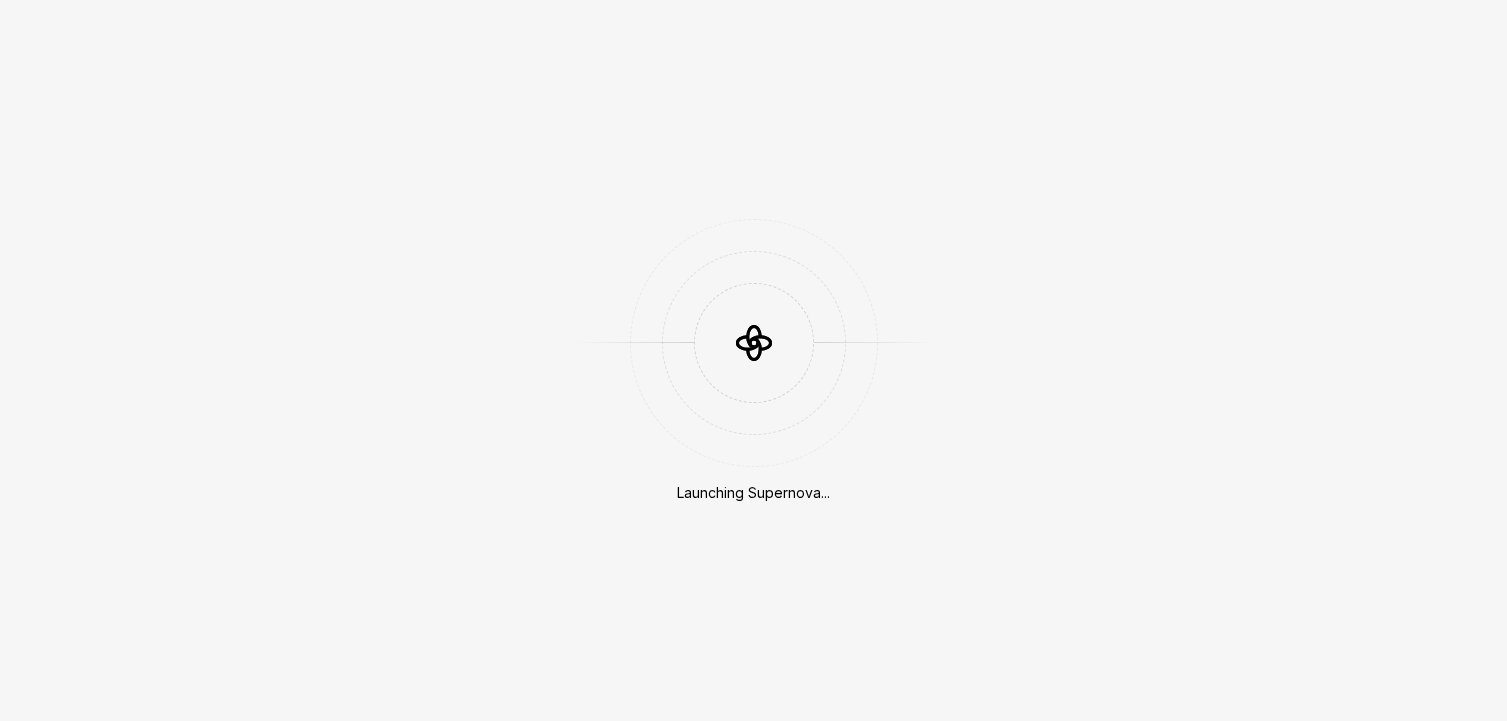scroll, scrollTop: 0, scrollLeft: 0, axis: both 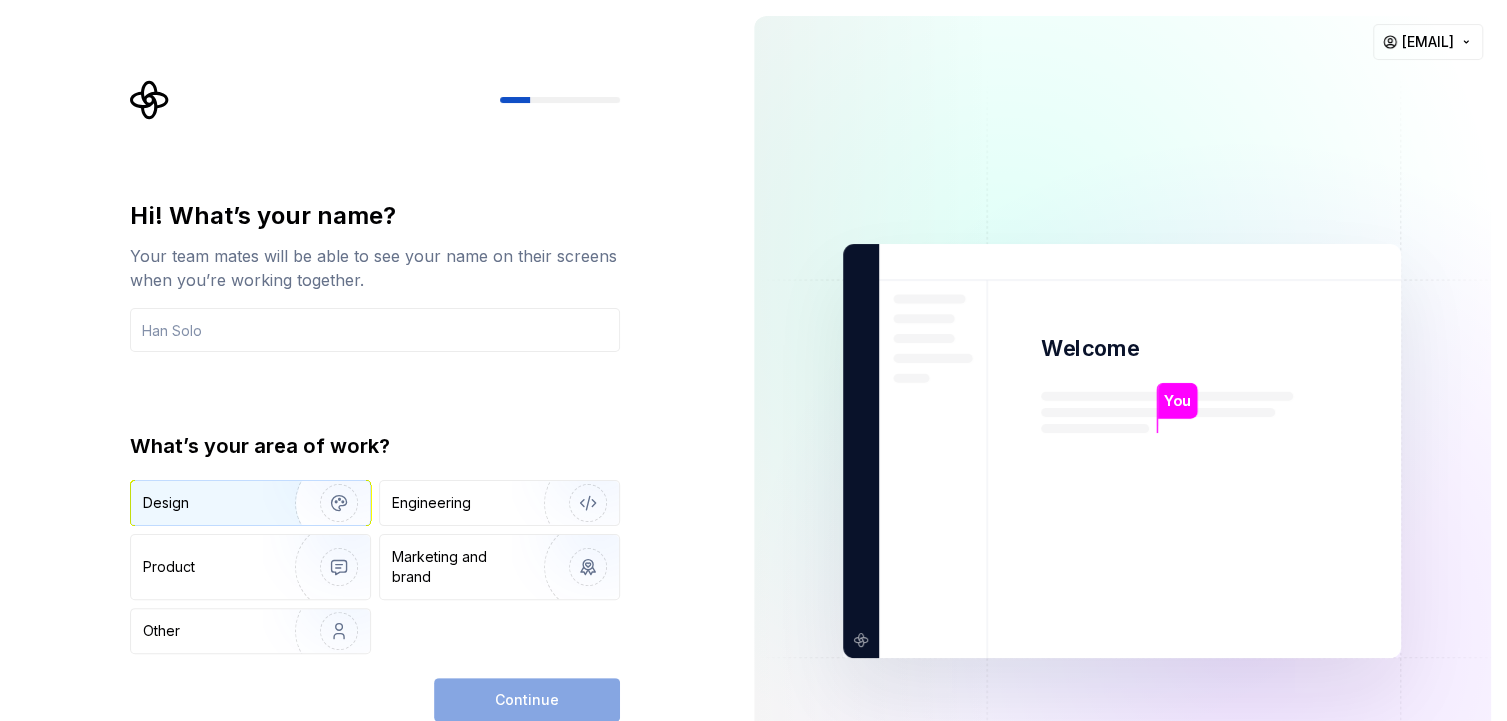 click on "Design" at bounding box center (206, 503) 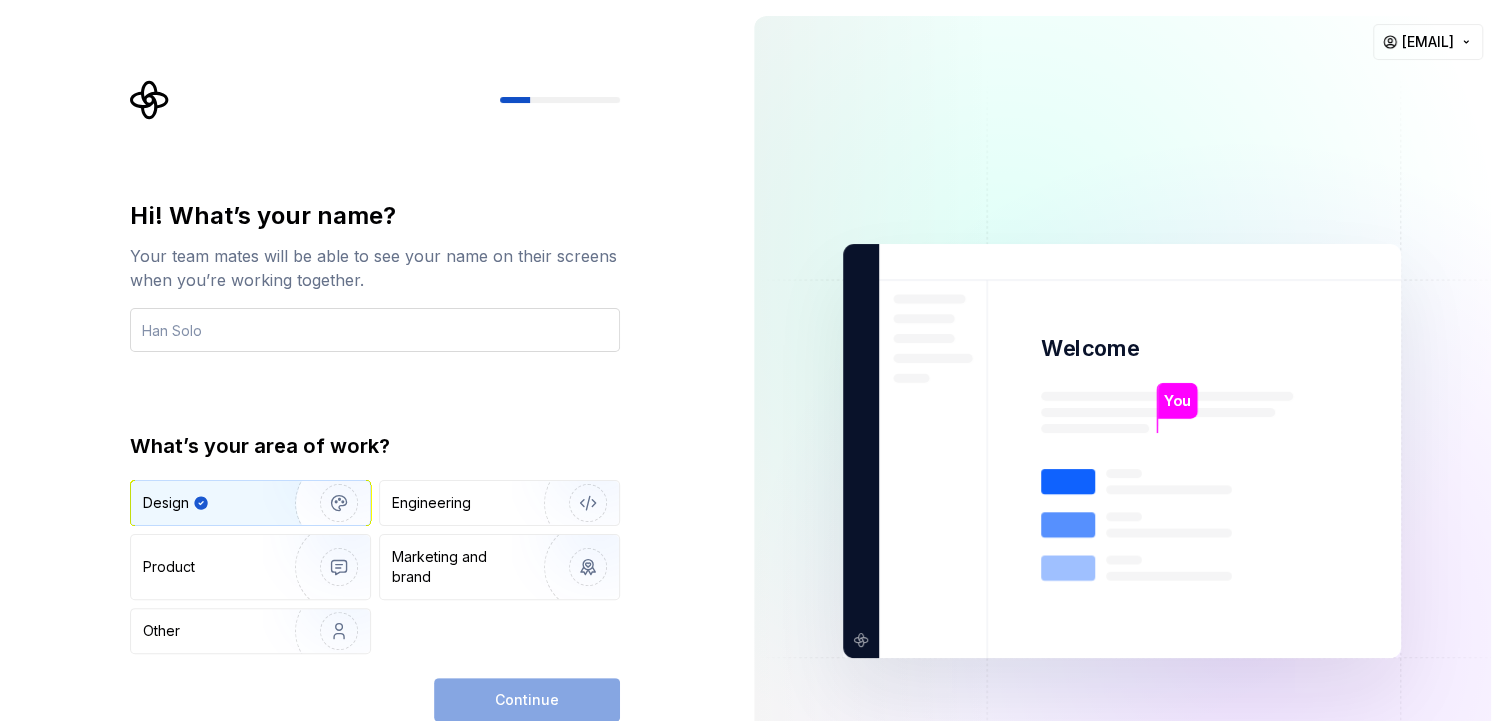 click at bounding box center [375, 330] 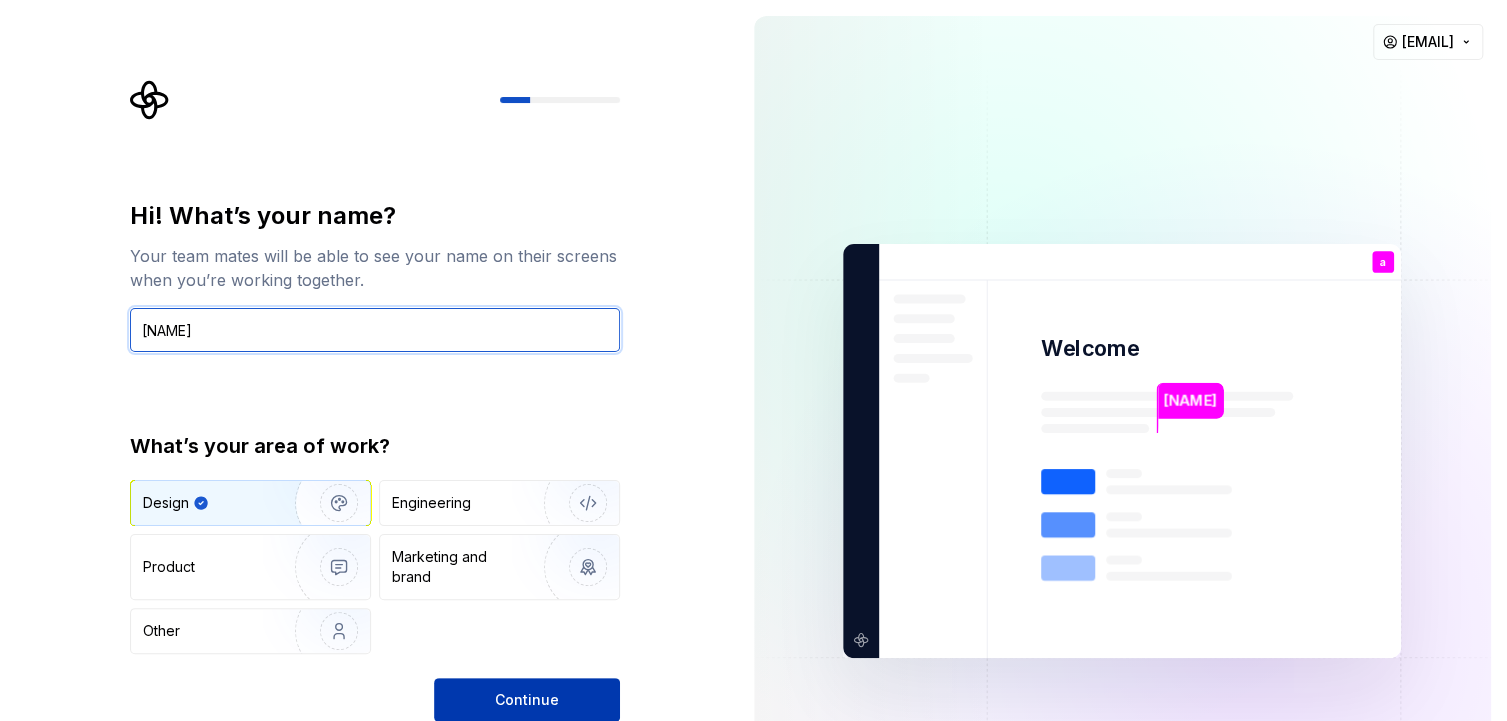 type on "[NAME]" 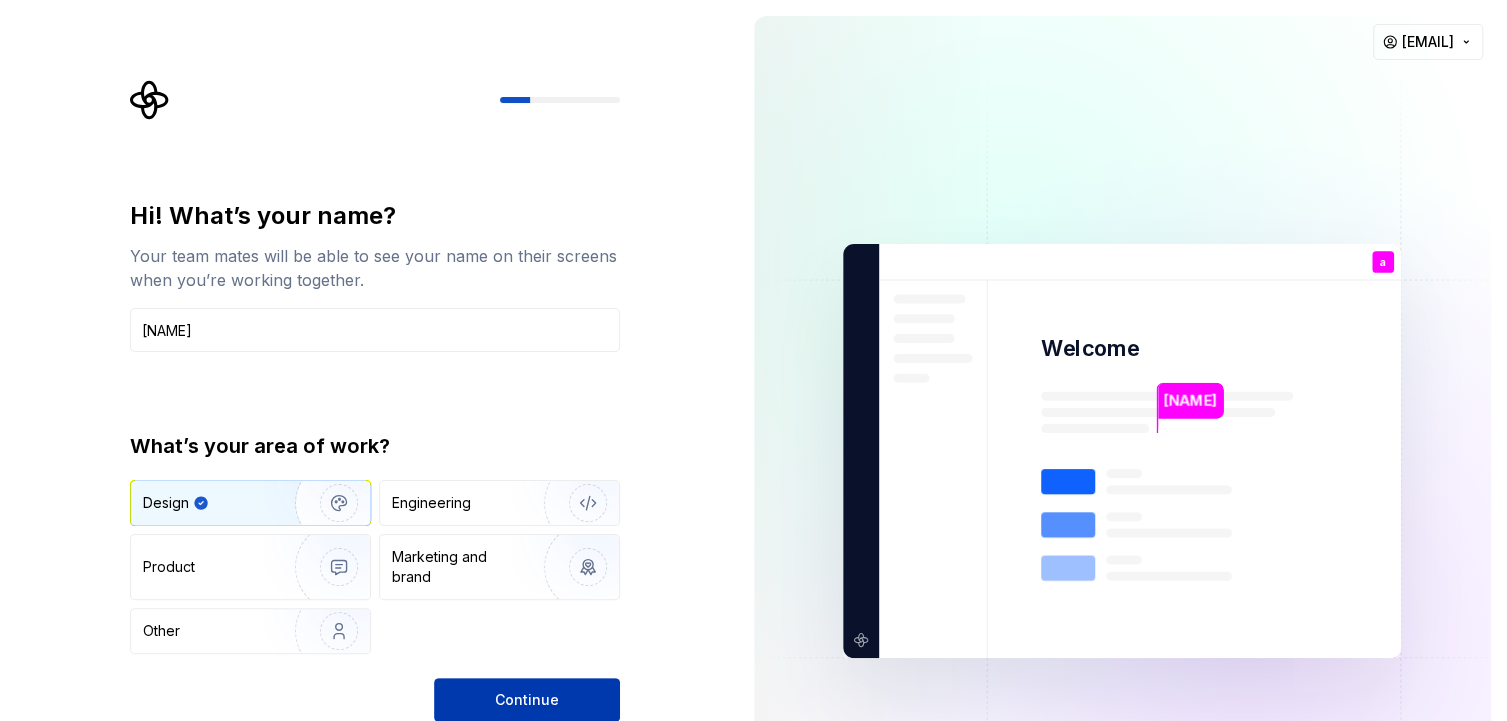 click on "Continue" at bounding box center (527, 700) 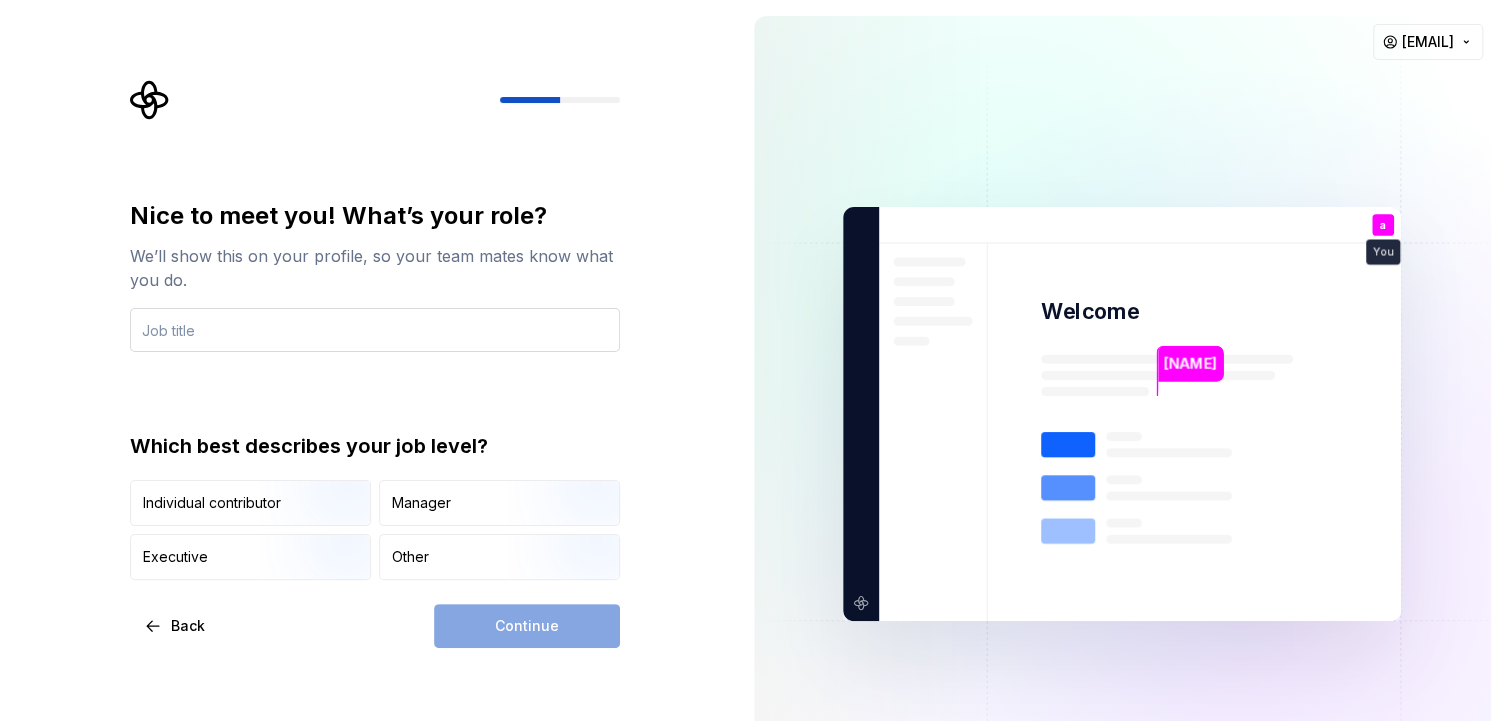 click at bounding box center (375, 330) 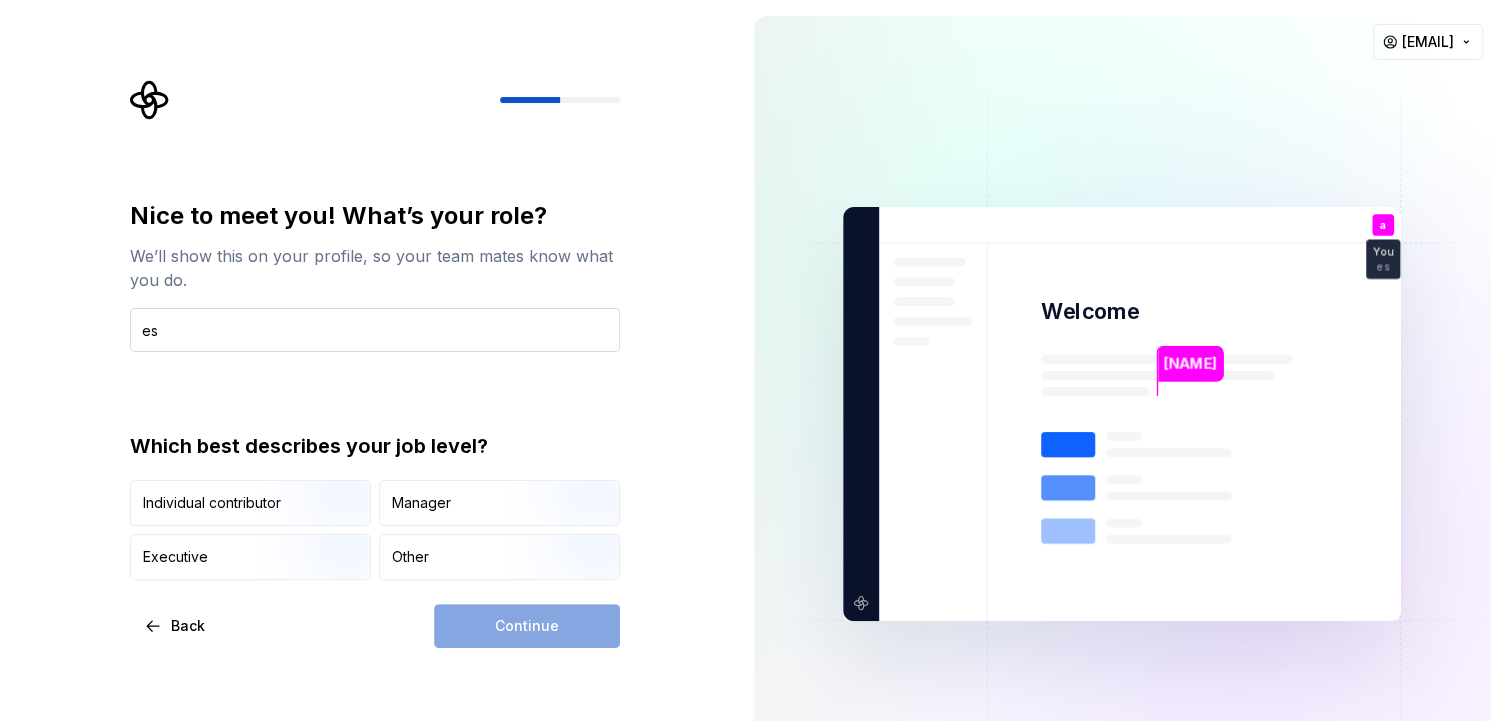 type on "e" 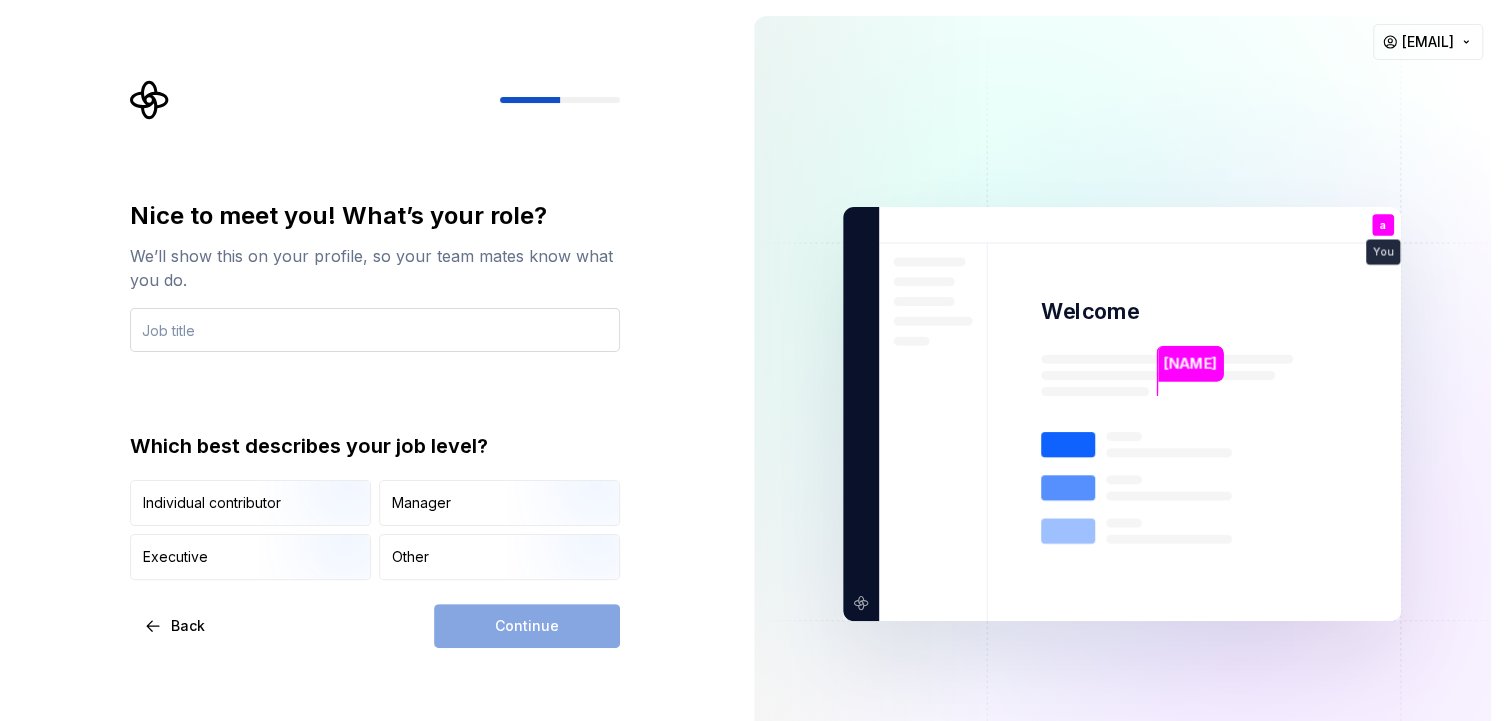 type on "v" 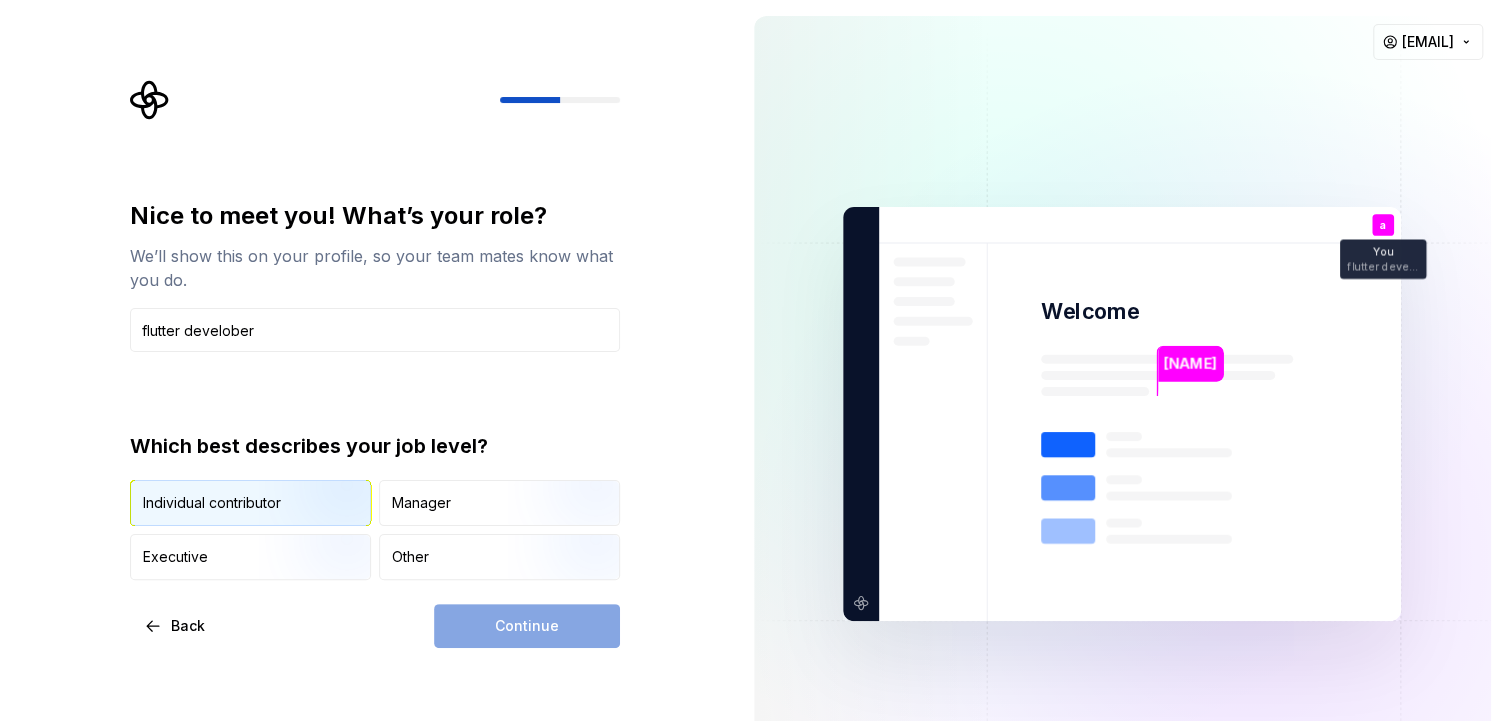 type on "flutter develober" 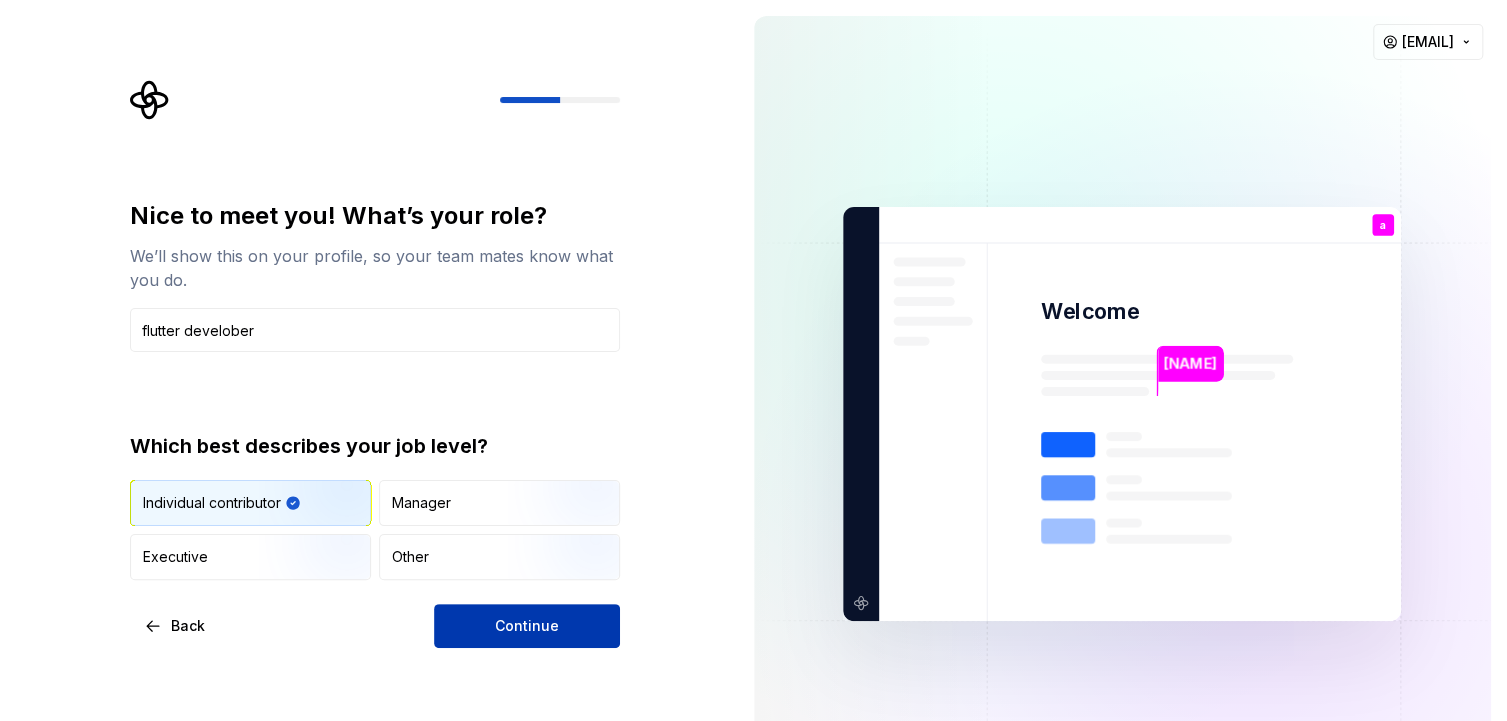 click on "Continue" at bounding box center (527, 626) 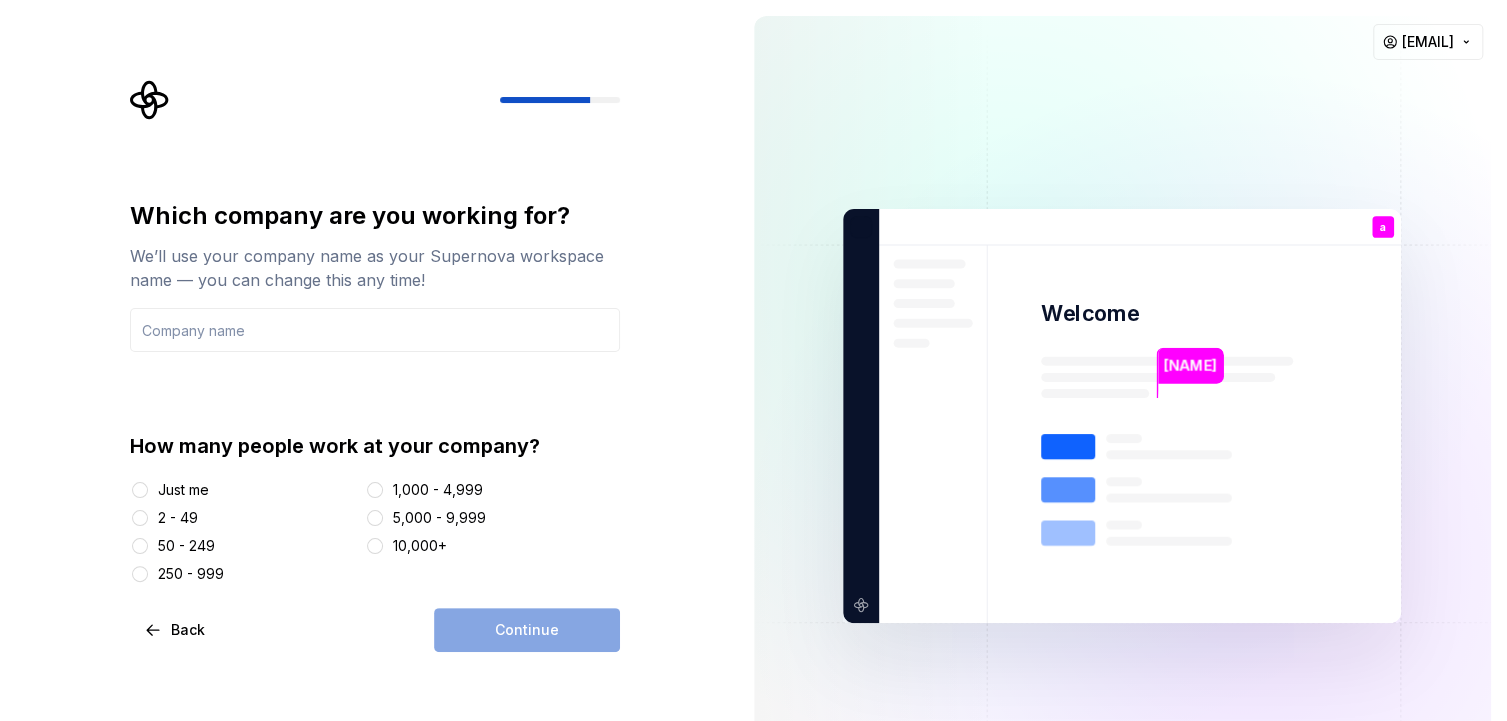 click on "Just me" at bounding box center [244, 490] 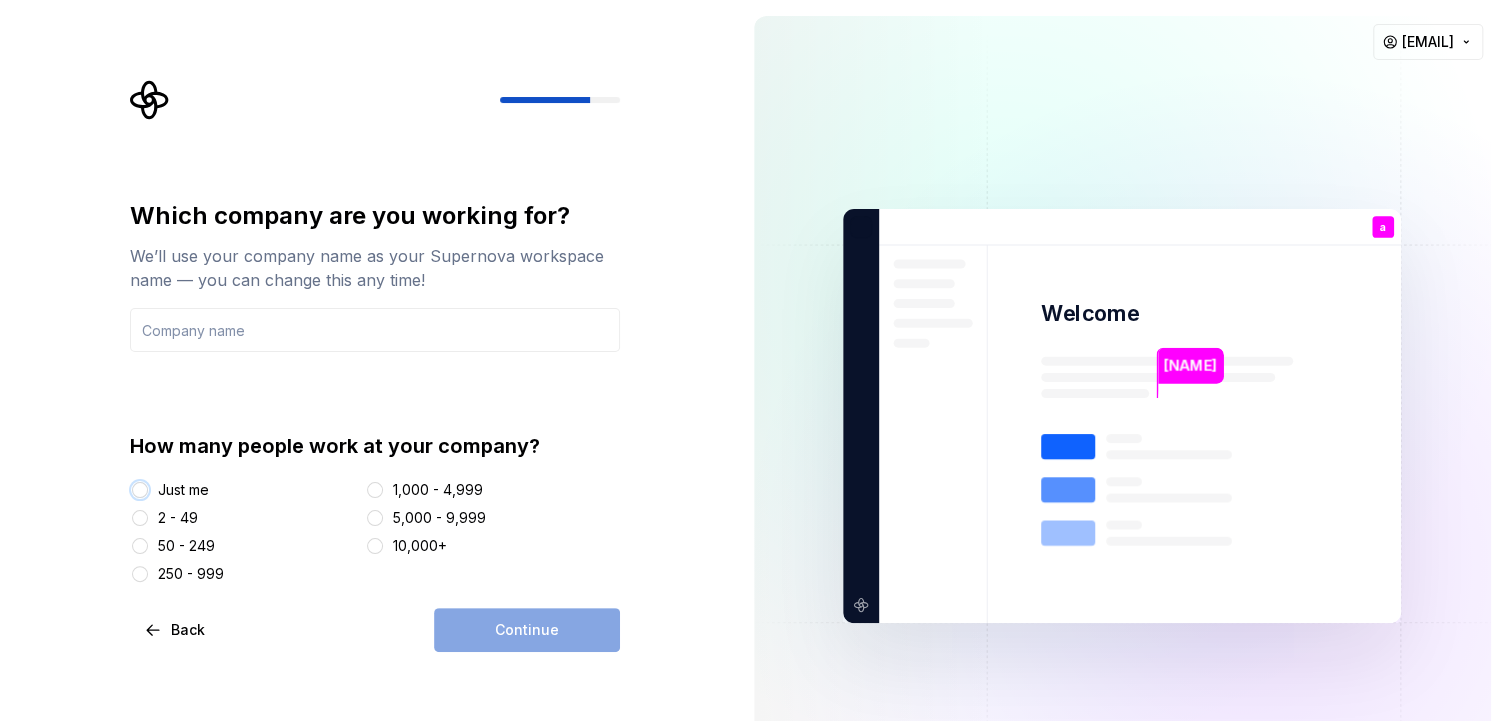 click on "Just me" at bounding box center [140, 490] 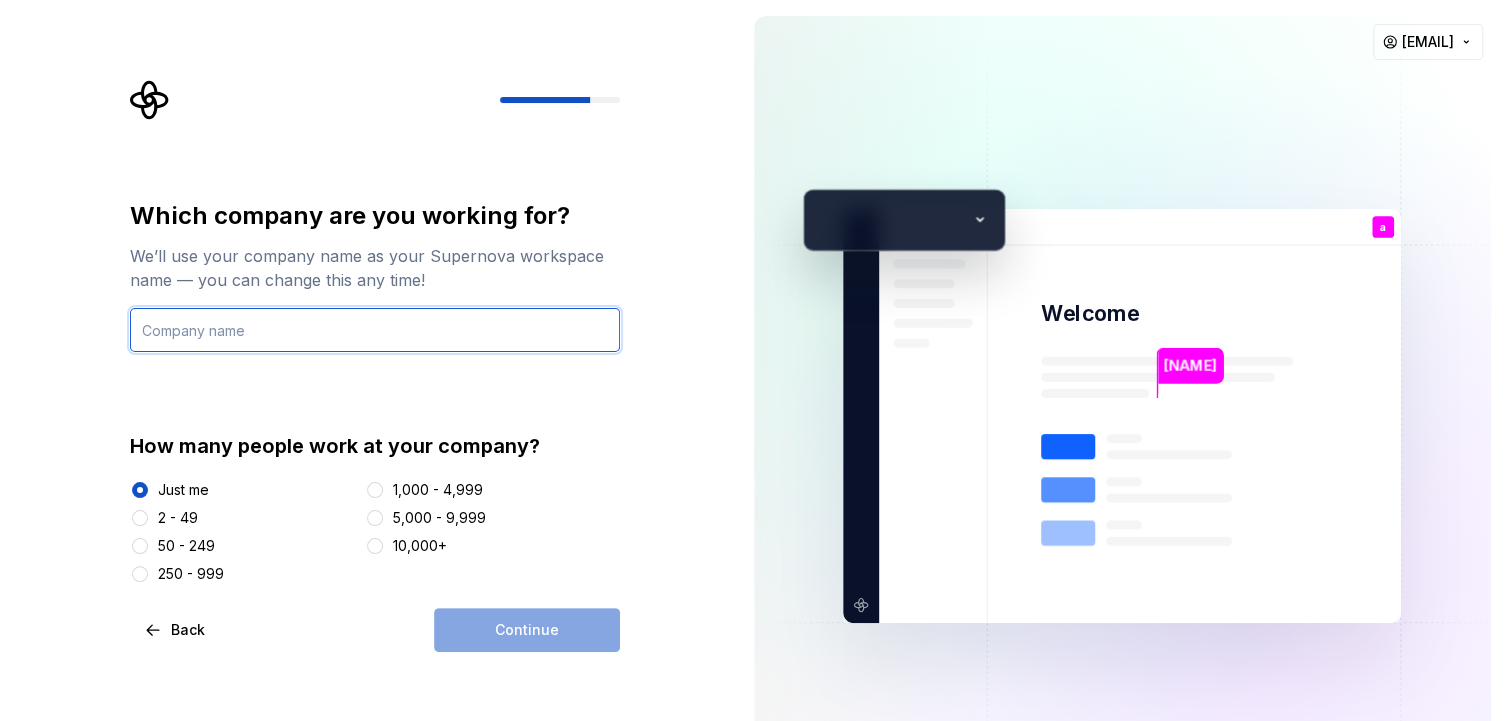 click at bounding box center (375, 330) 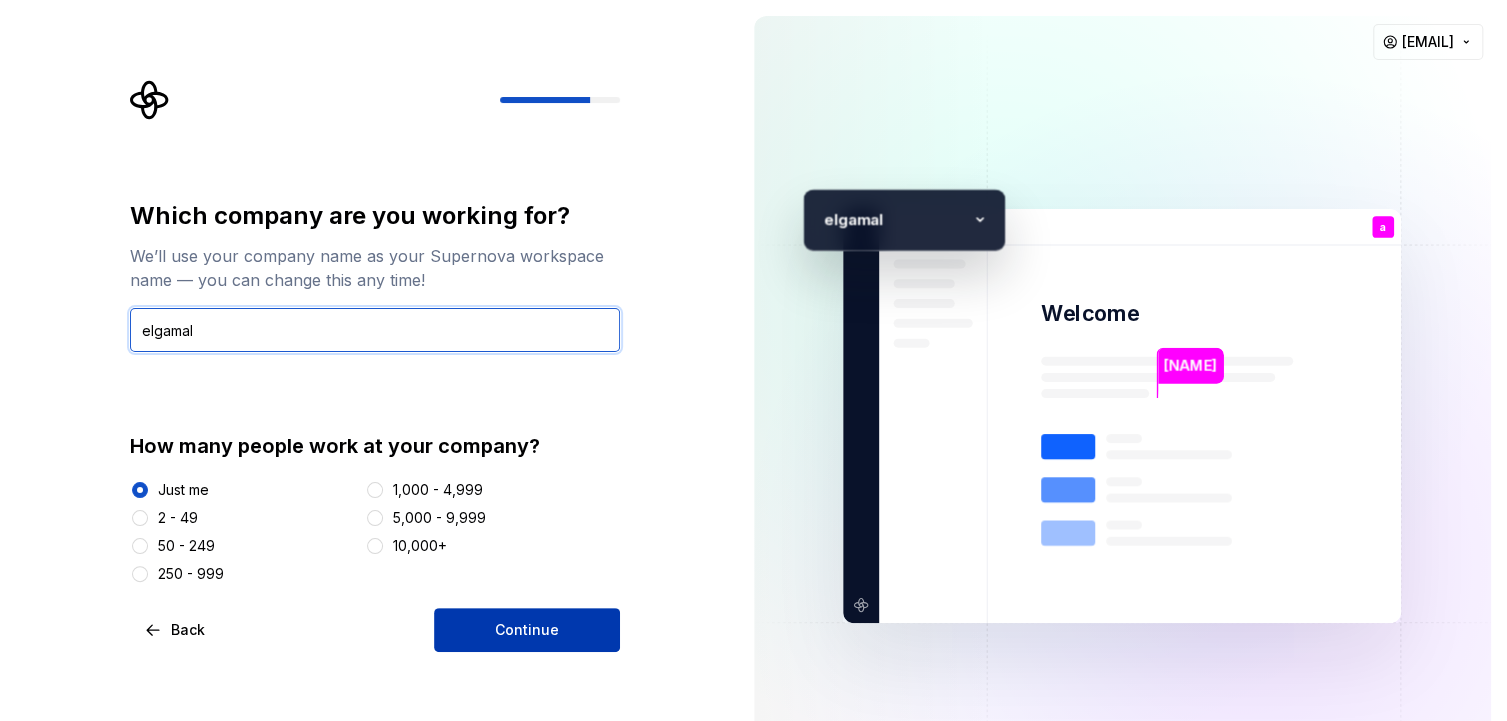 type on "elgamal" 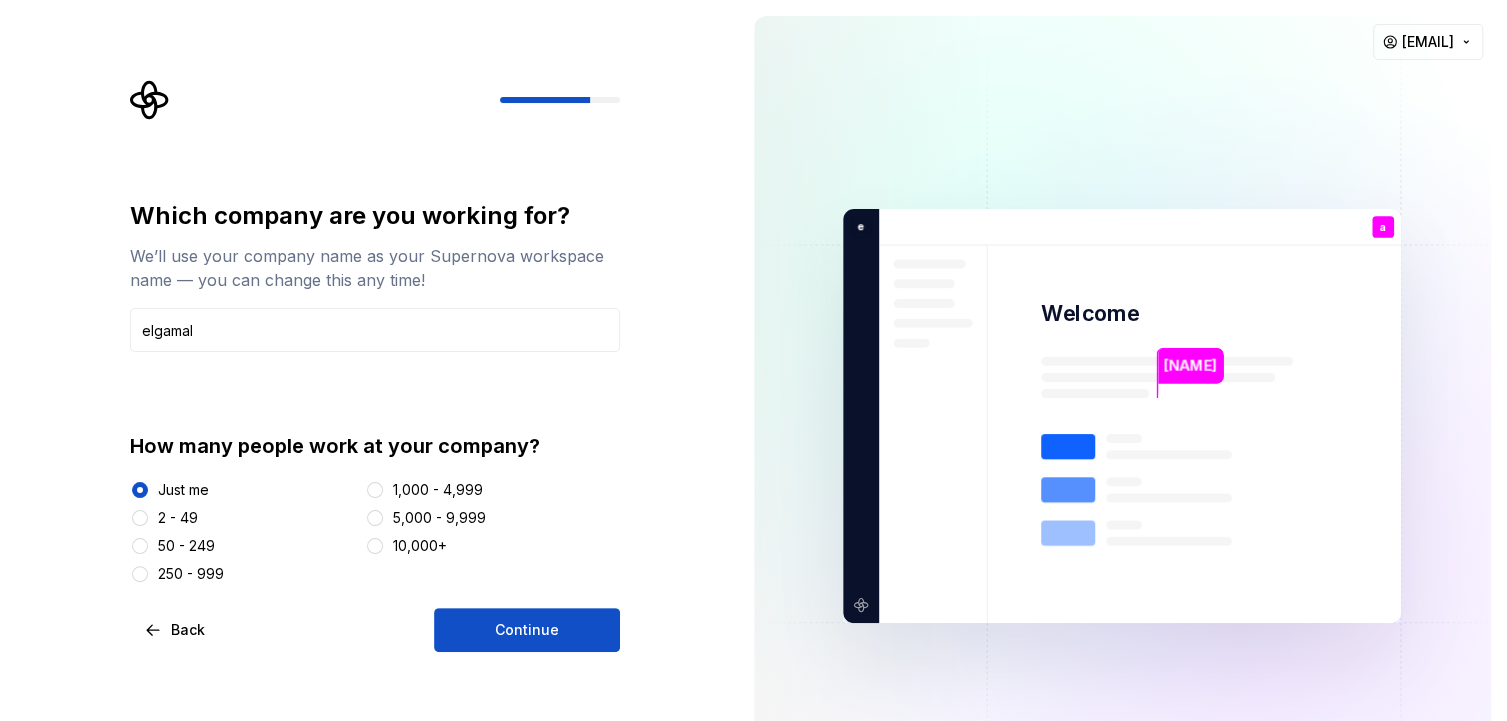 click on "Continue" at bounding box center (527, 630) 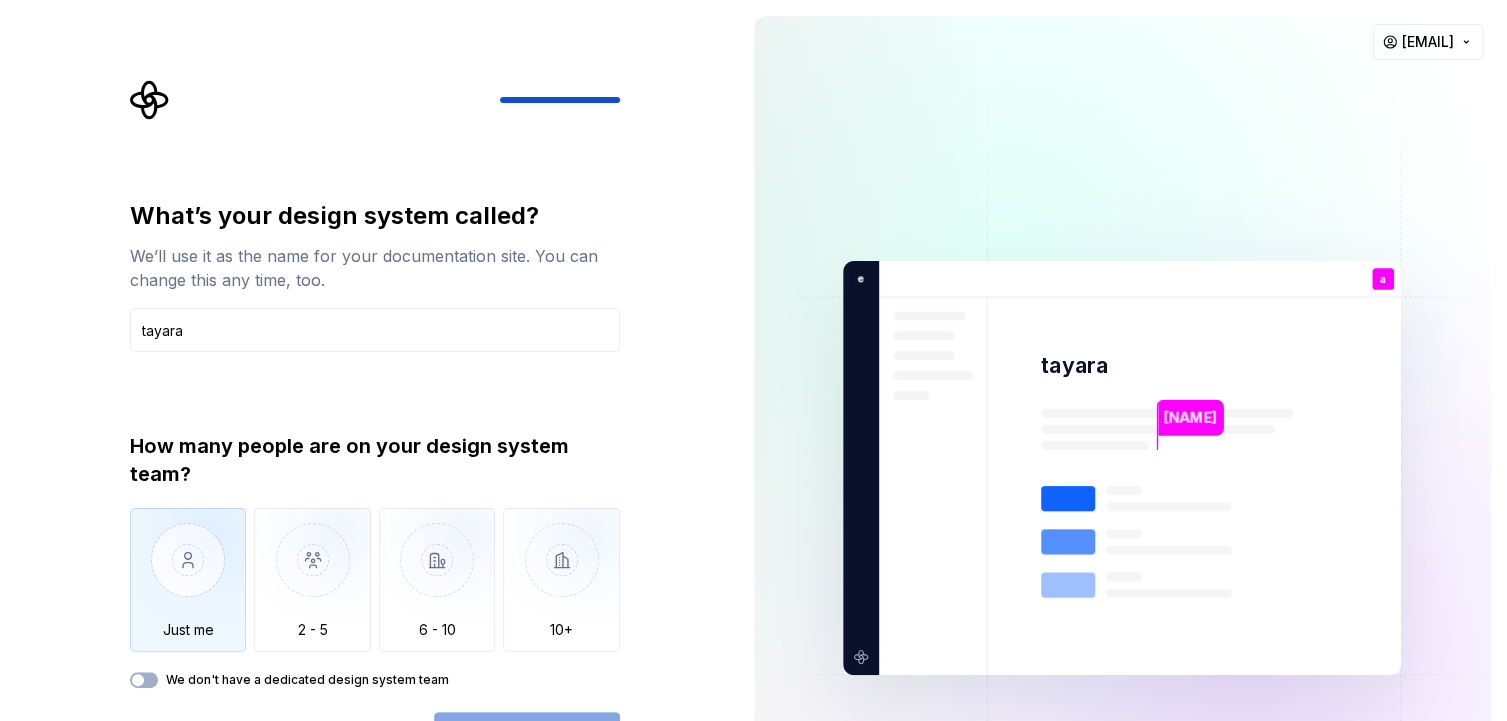 type on "tayara" 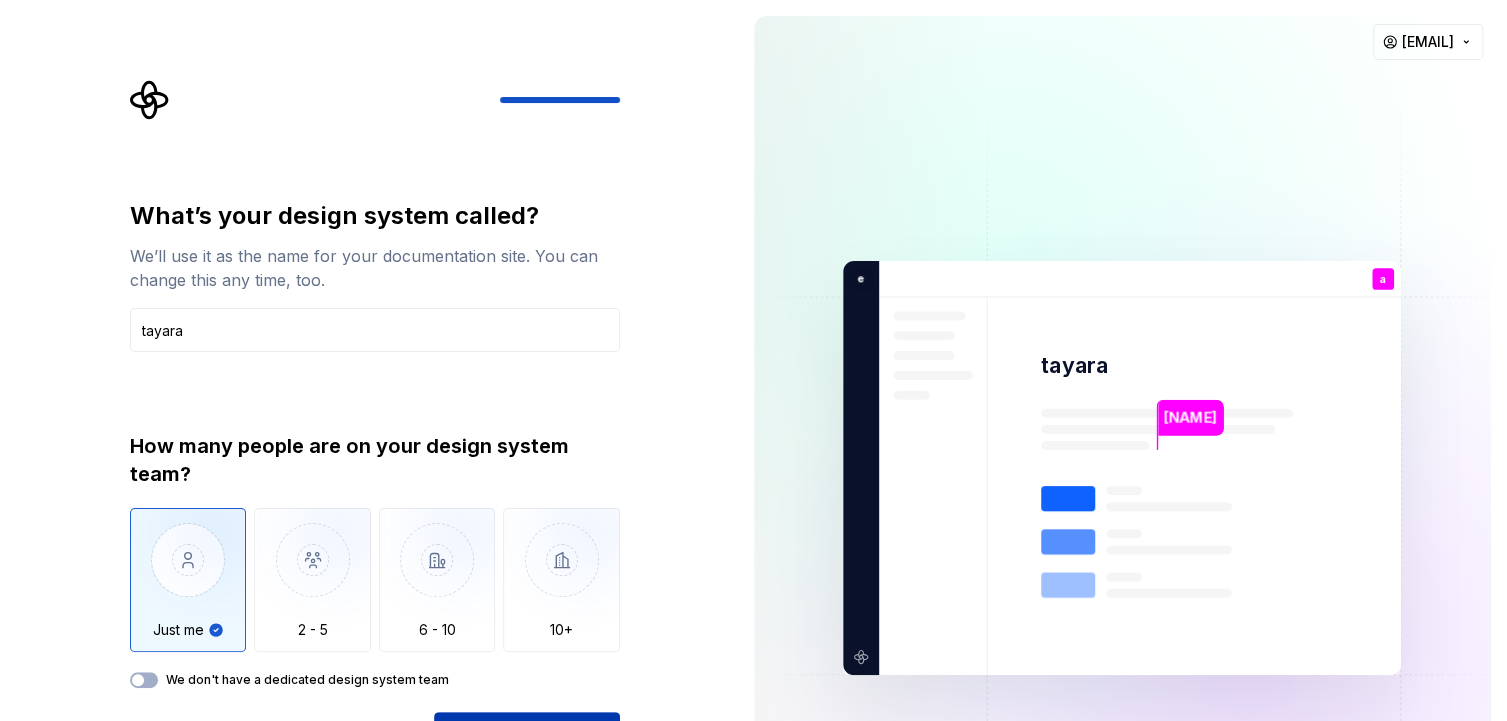 click on "Open Supernova" at bounding box center (527, 734) 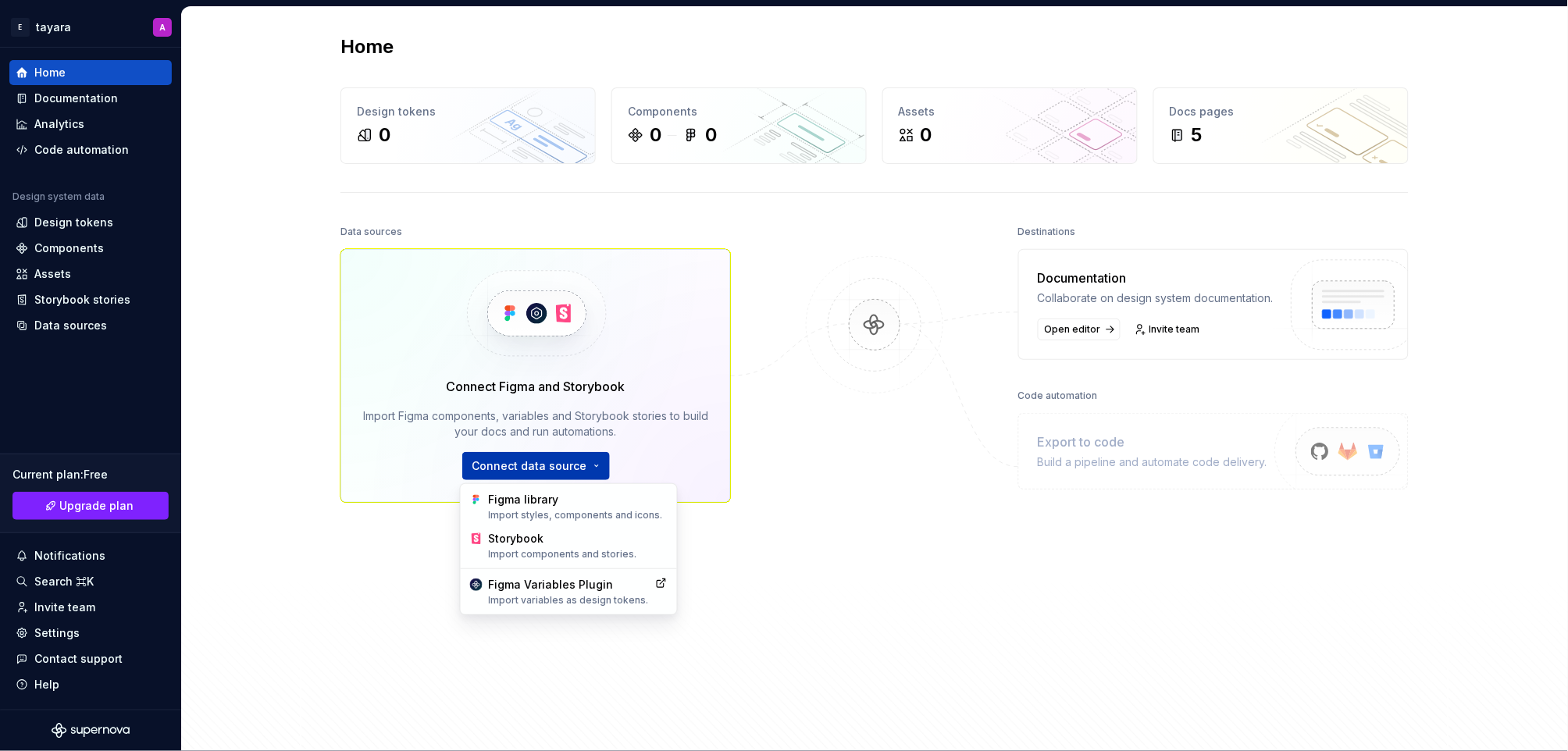 click on "[NAME] A Home Documentation Analytics Code automation Design system data Design tokens Components Assets Storybook stories Data sources Current plan :  Free Upgrade plan Notifications Search ⌘K Invite team Settings Contact support Help Home Design tokens 0 Components 0 0 Assets 0 Docs pages 5 Data sources Connect Figma and Storybook Import Figma components, variables and Storybook stories to build your docs and run automations. Connect data source Destinations Documentation Collaborate on design system documentation. Open editor Invite team Code automation Export to code Build a pipeline and automate code delivery. Product documentation Learn how to build, manage and maintain design systems in smarter ways. Developer documentation Start delivering your design choices to your codebases right away. Join our Slack community Connect and learn with other design system practitioners.   Figma library Import styles, components and icons. Storybook Import components and stories. Figma Variables Plugin" at bounding box center [784, 376] 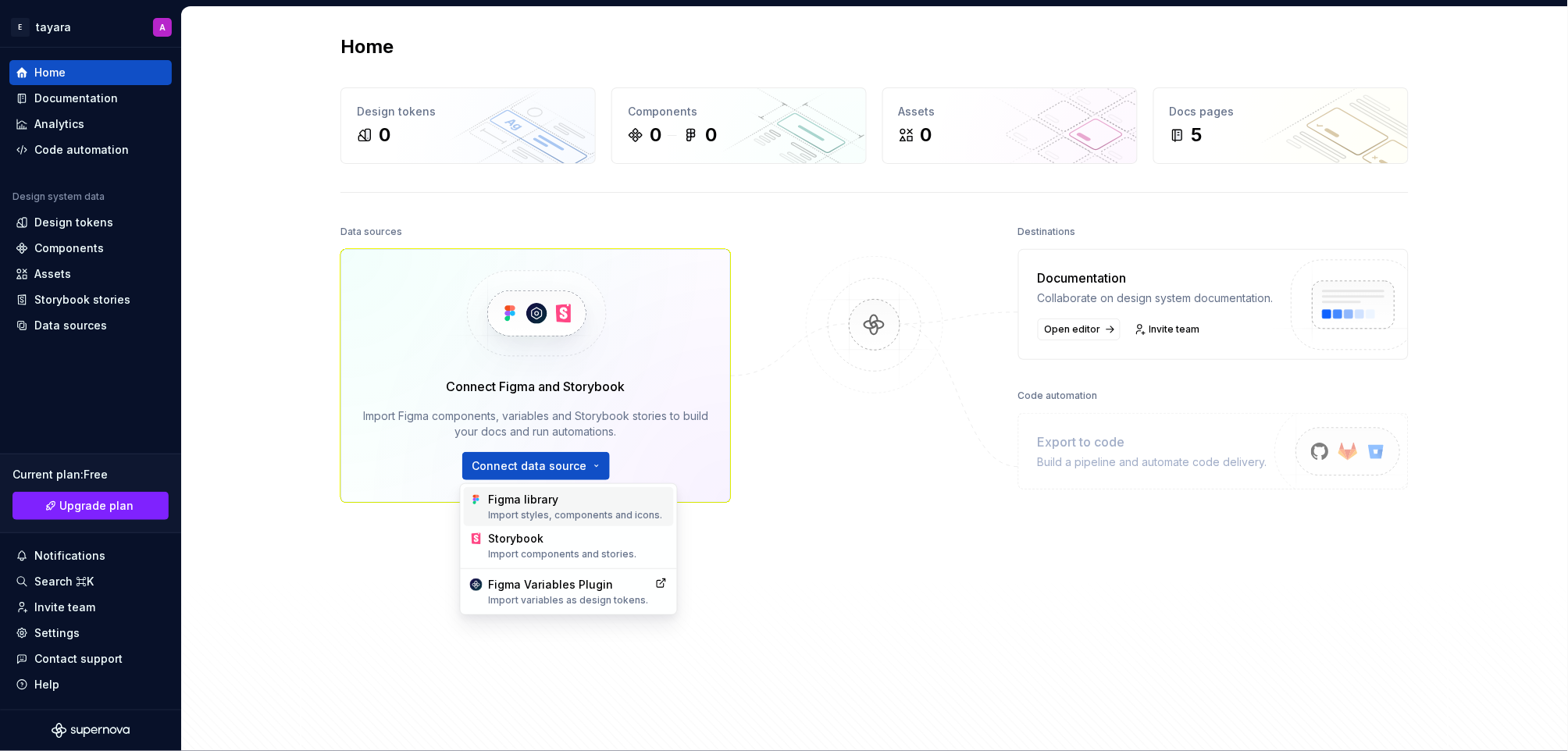click on "Figma library Import styles, components and icons." at bounding box center (578, 507) 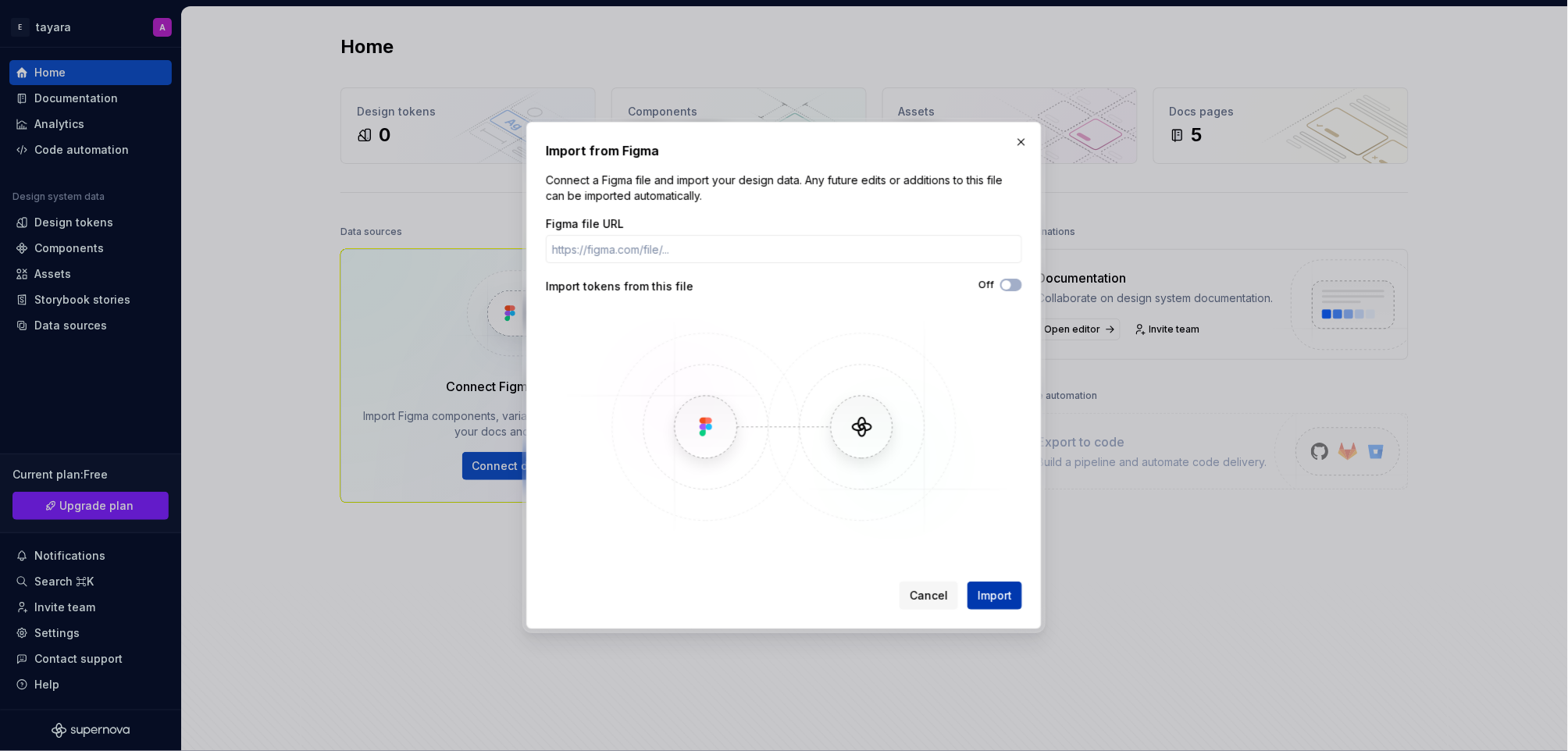 click on "Import" at bounding box center (995, 596) 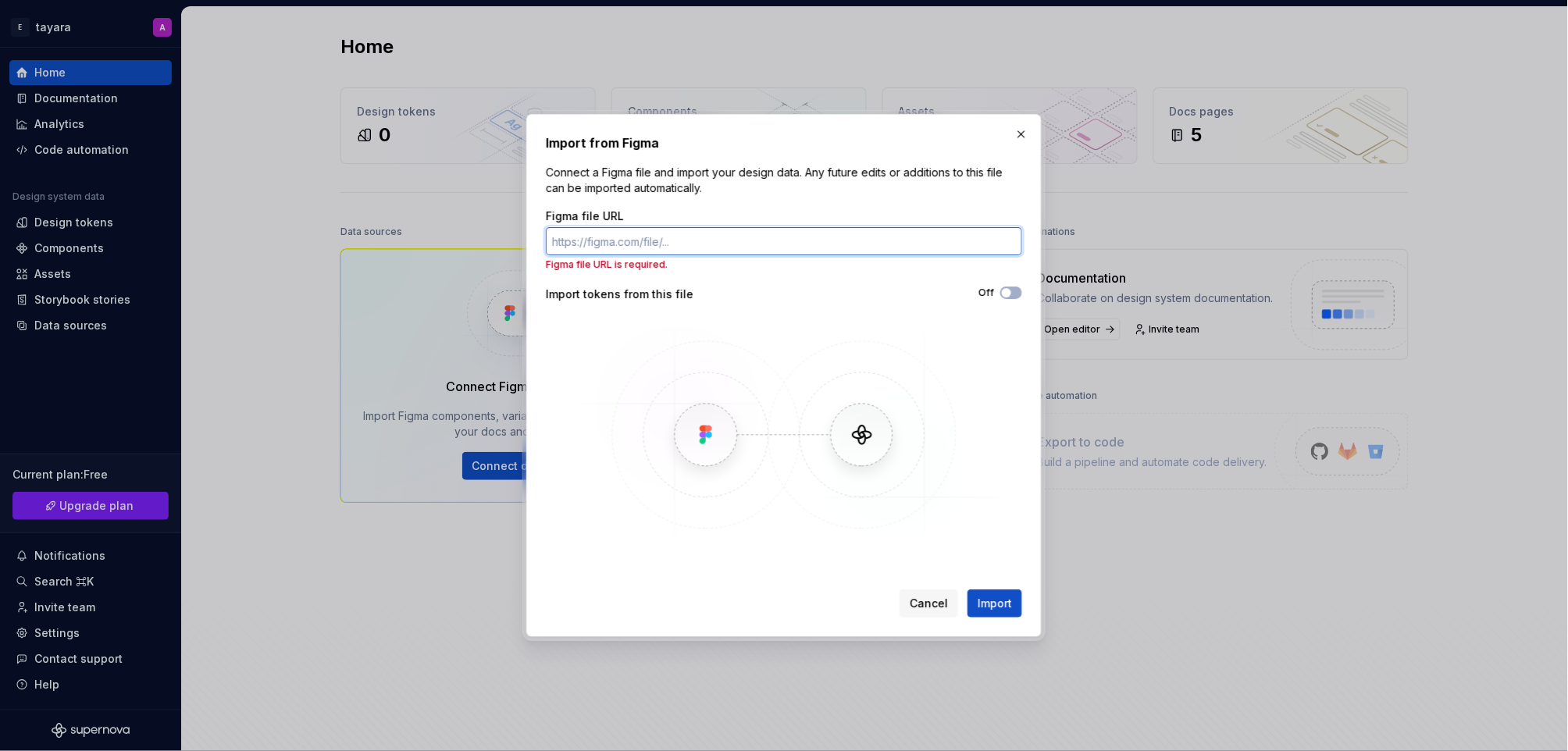 paste on "https://www.figma.com/design/GRyJtqQ4SXtMPLwKzmOBOG/Tayara?node-id=0-1&p=f&t=dFYEtqGRygSuig6G-0" 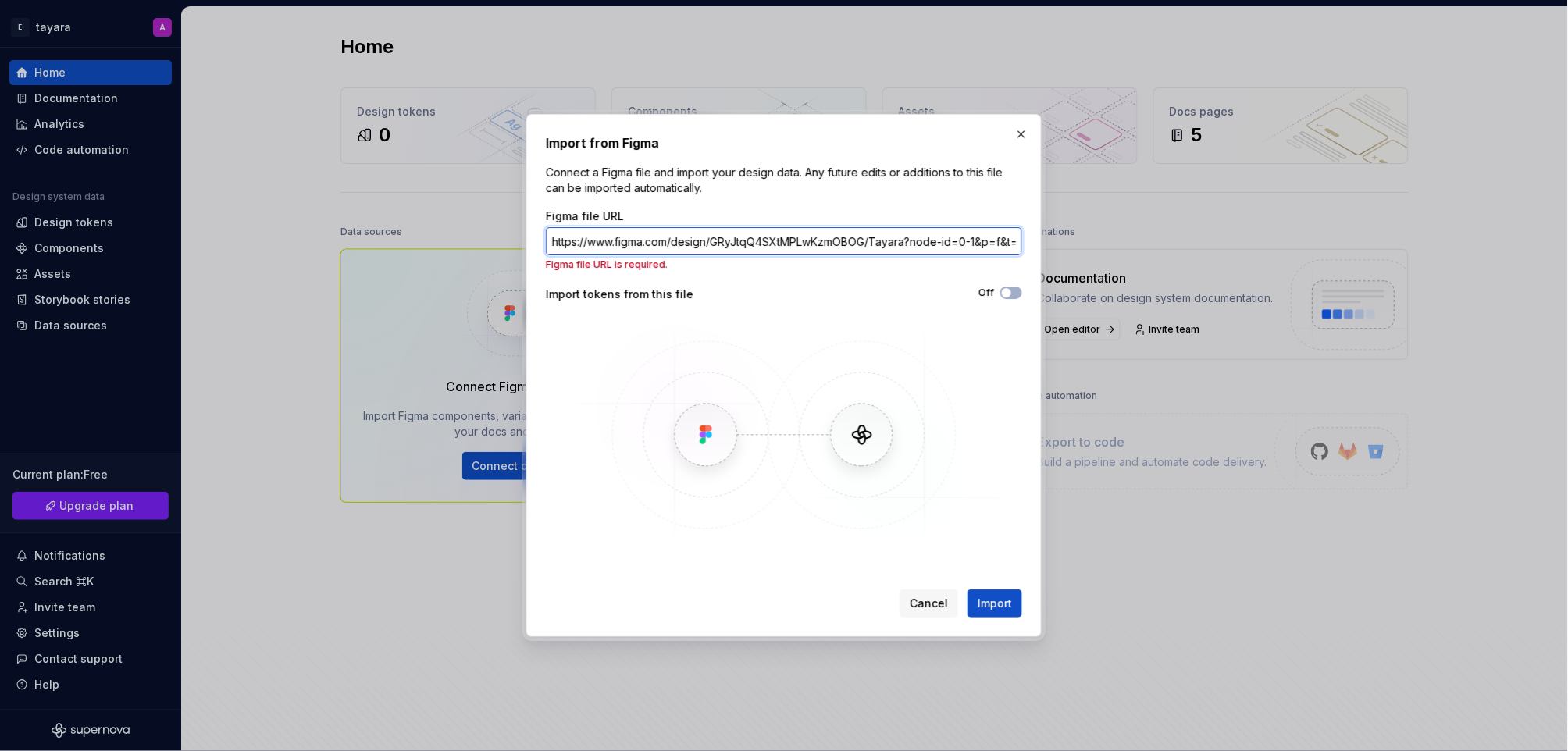 scroll, scrollTop: 0, scrollLeft: 122, axis: horizontal 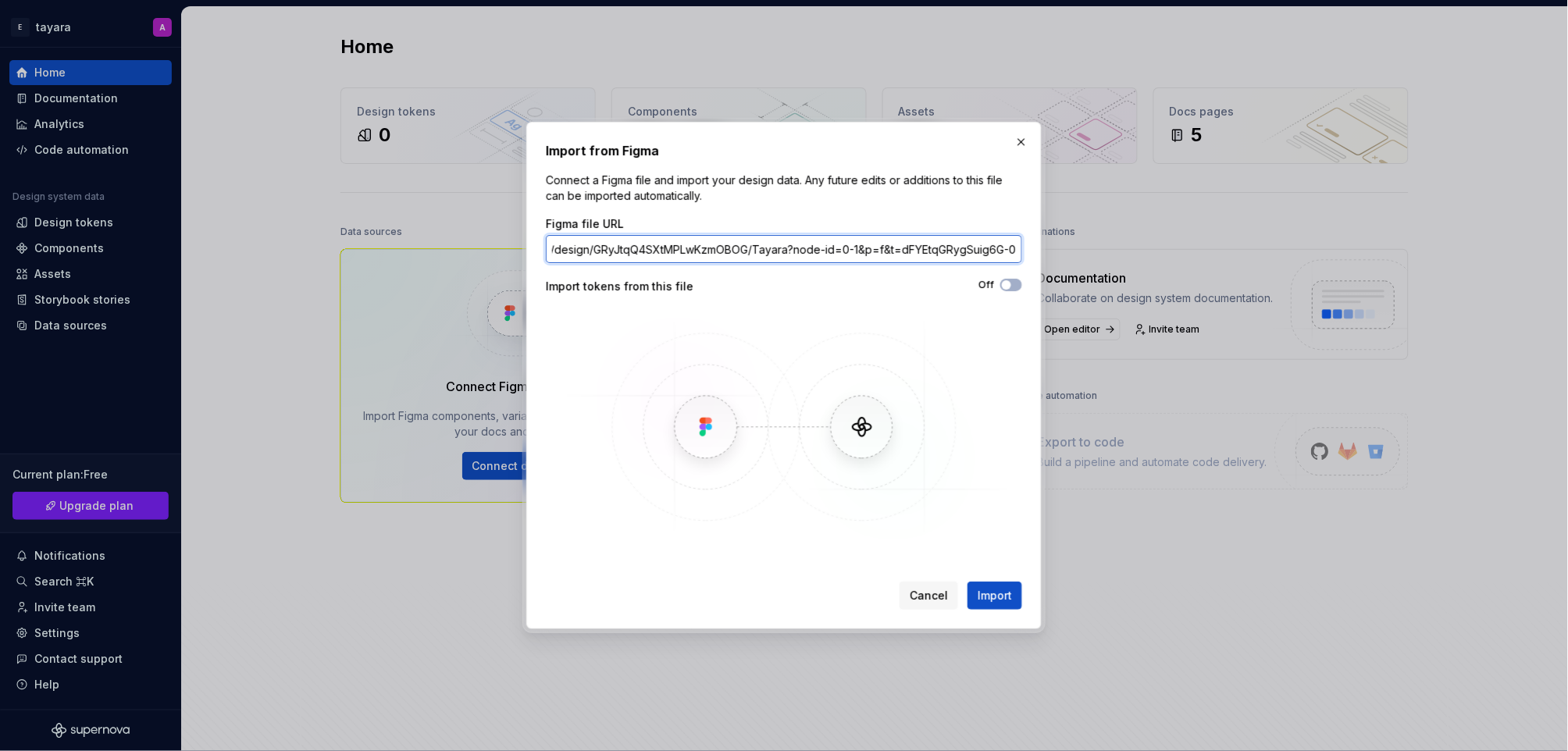 type on "https://www.figma.com/design/GRyJtqQ4SXtMPLwKzmOBOG/Tayara?node-id=0-1&p=f&t=dFYEtqGRygSuig6G-0" 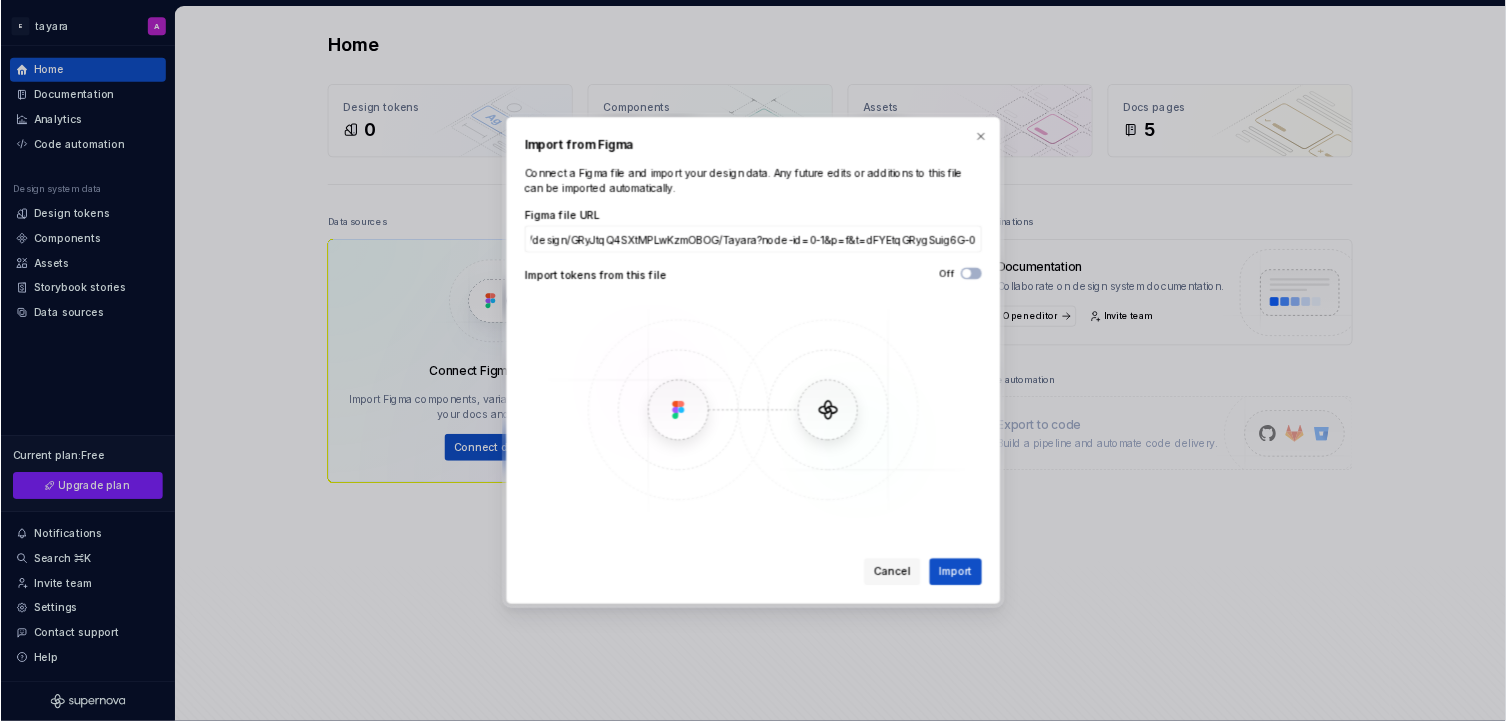 scroll, scrollTop: 0, scrollLeft: 0, axis: both 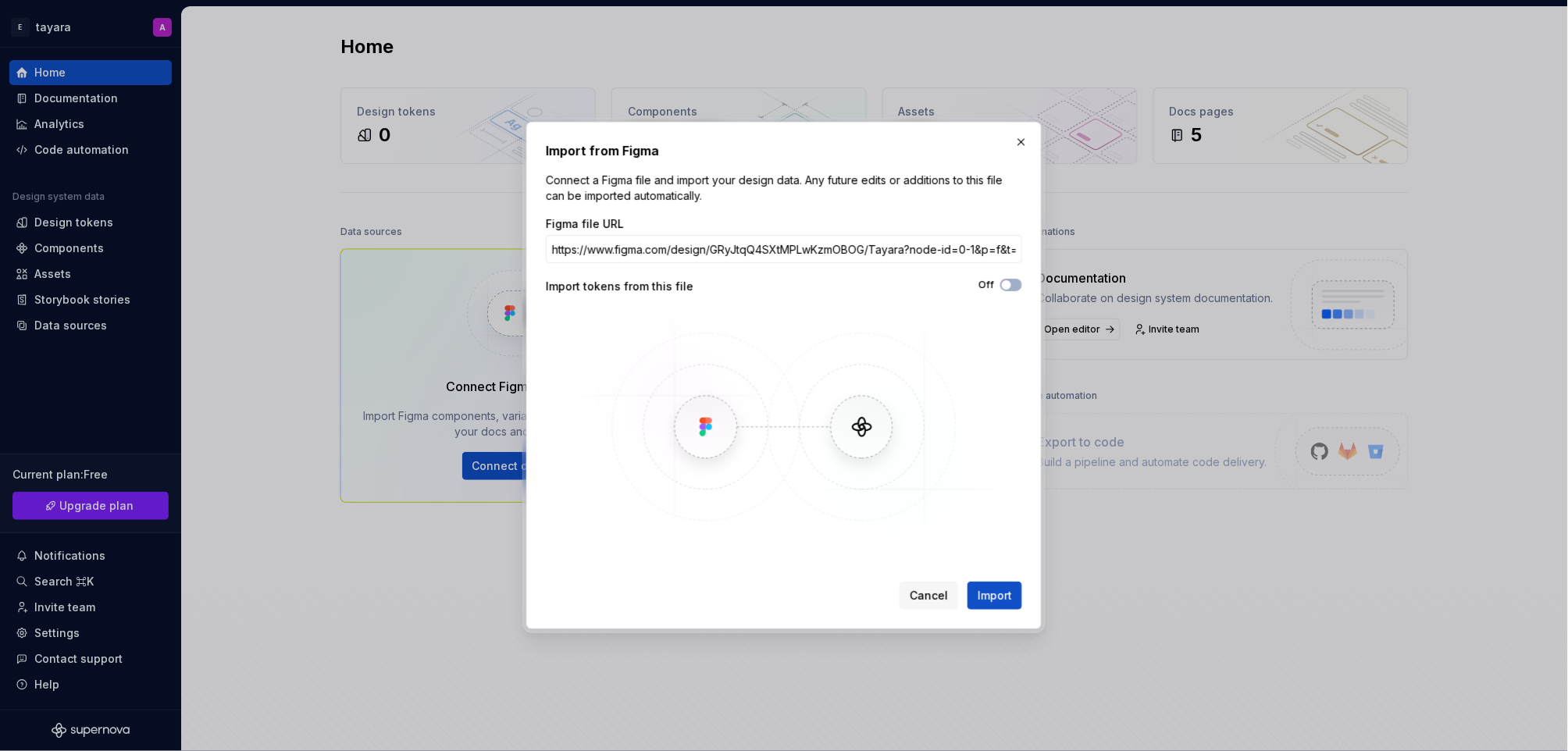 click on "Off" at bounding box center [986, 285] 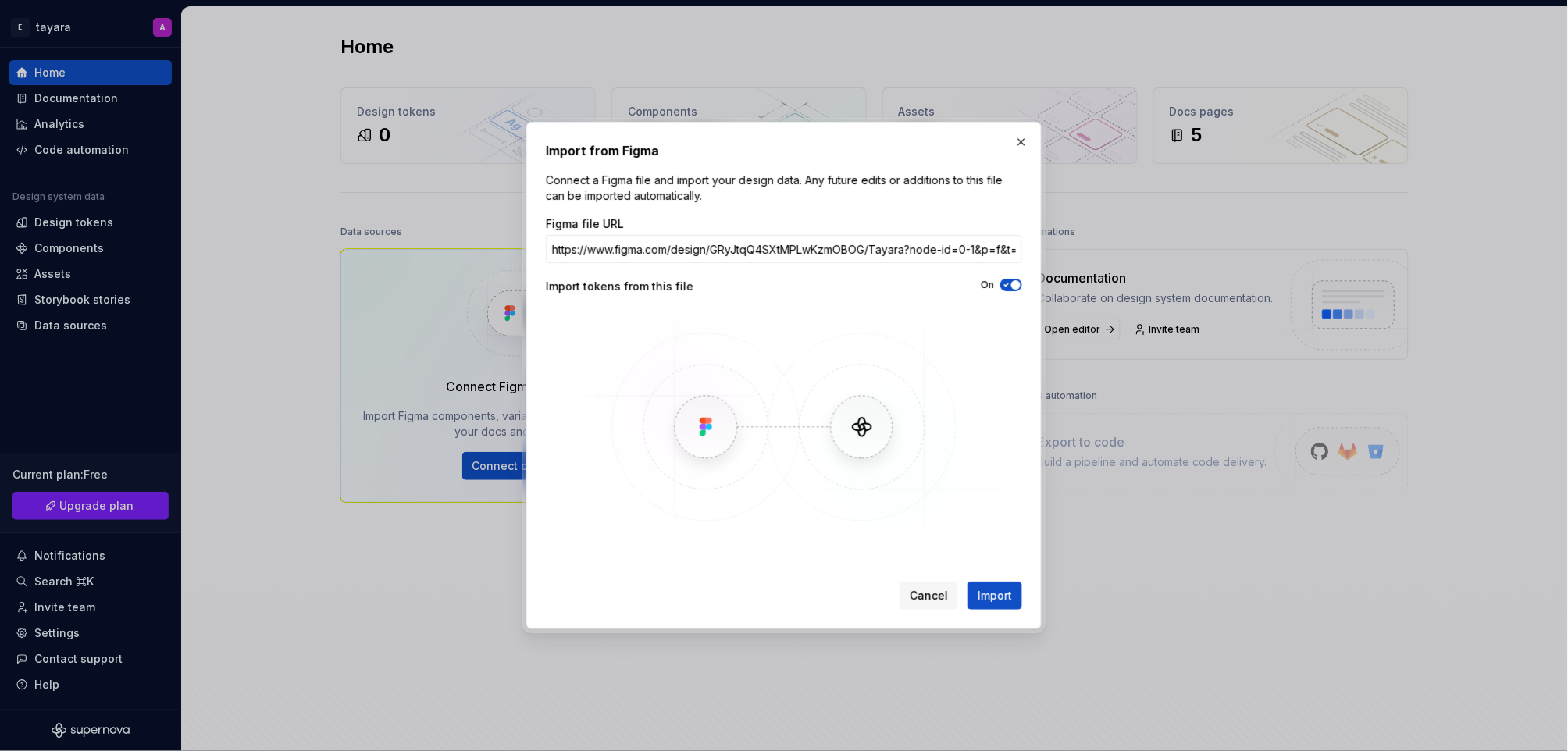 click on "Import from Figma Connect a Figma file and import your design data. Any future edits or additions to this file can be imported automatically. Figma file URL https://www.figma.com/design/GRyJtqQ4SXtMPLwKzmOBOG/Tayara?node-id=0-1&p=f&t=dFYEtqGRygSuig6G-0 Import tokens from this file On Cancel Import" at bounding box center (784, 376) 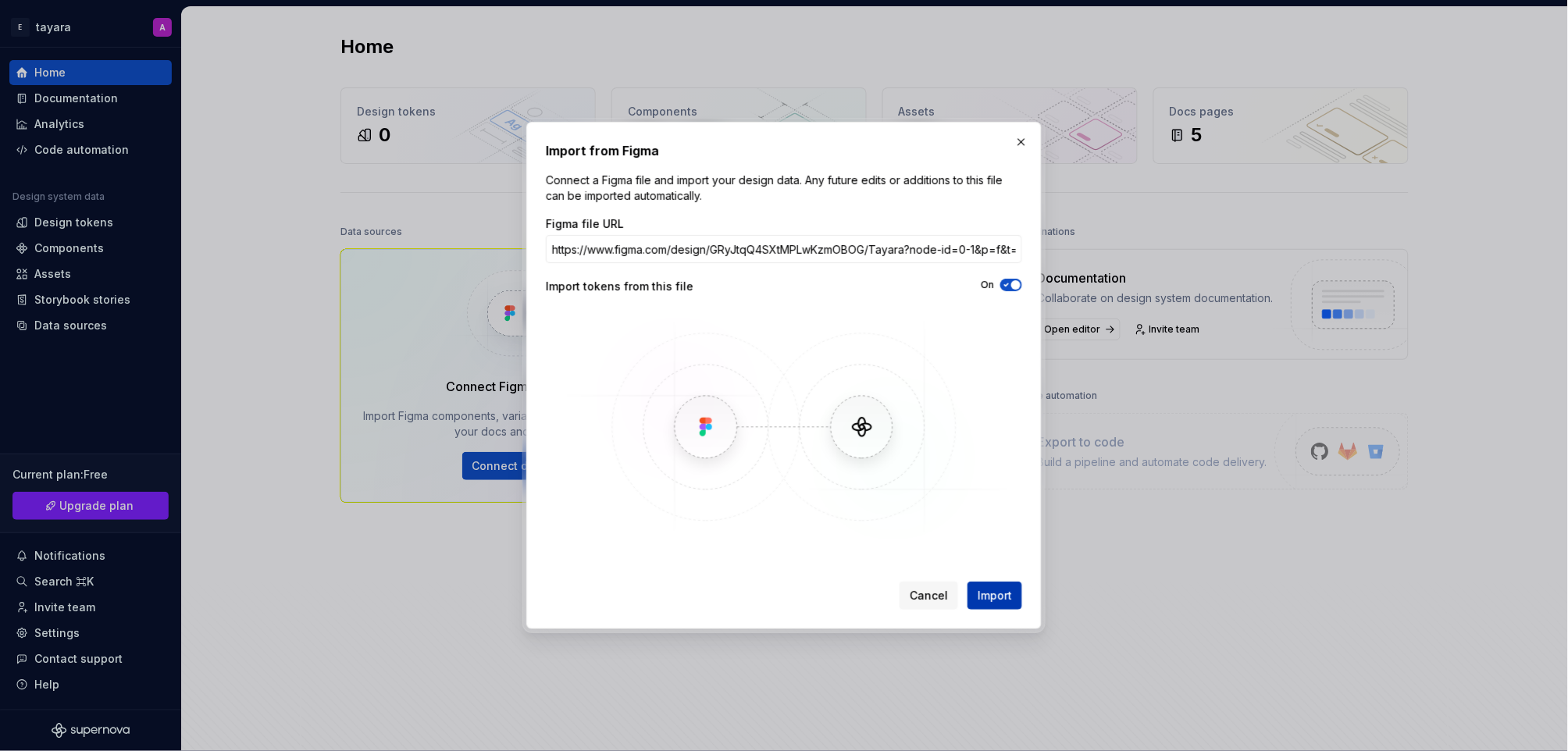 click on "Import" at bounding box center (995, 596) 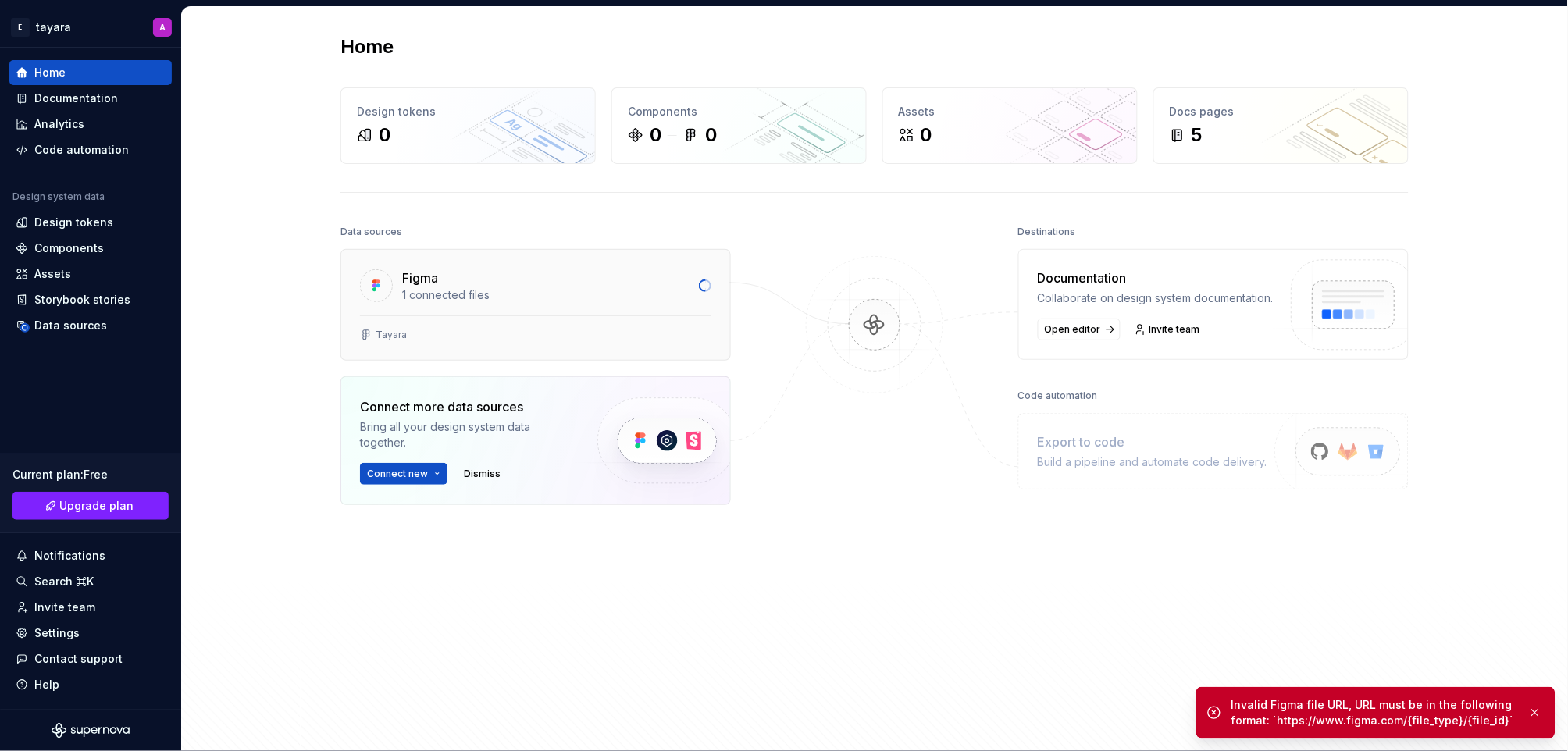 click on "Tayara" at bounding box center [536, 335] 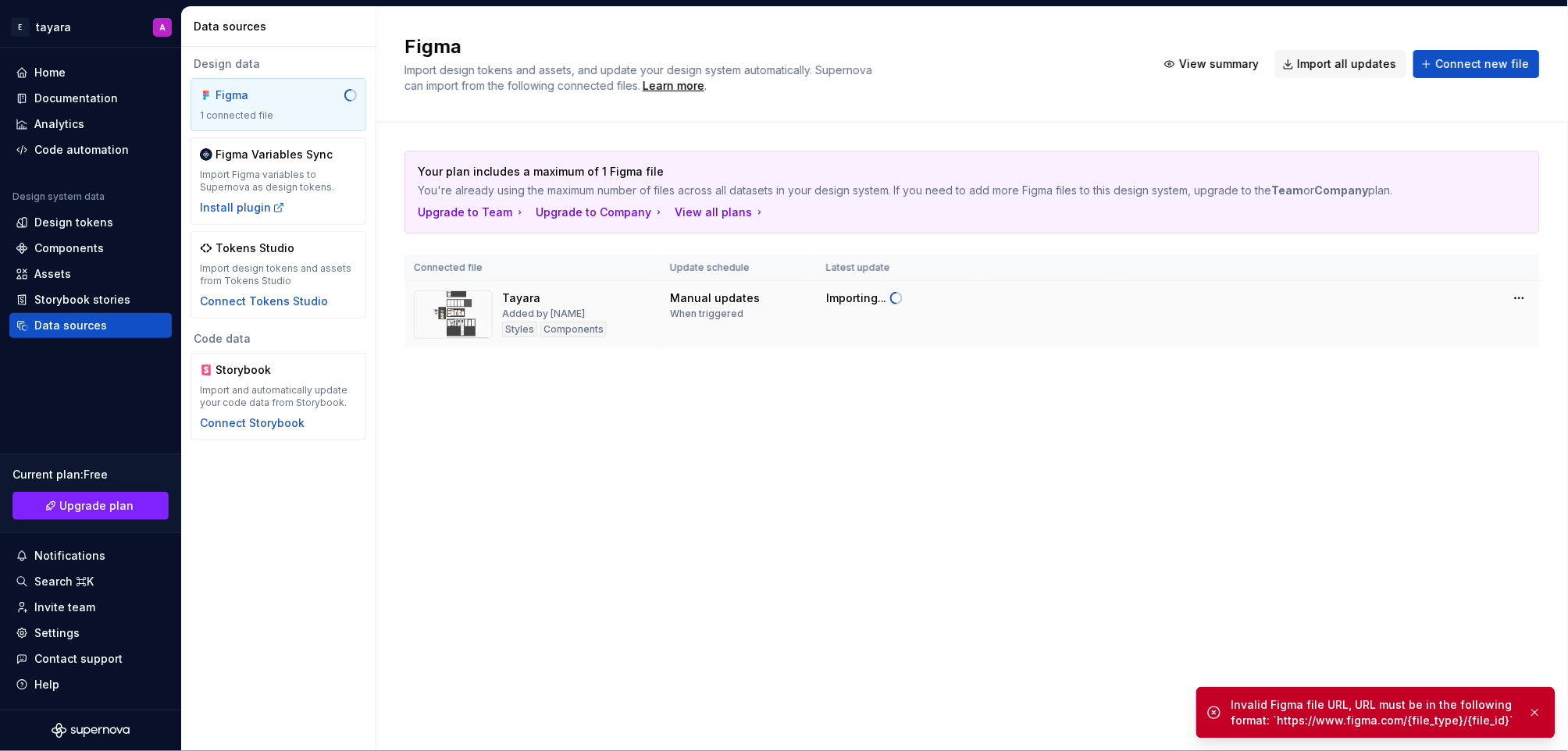 click at bounding box center (453, 315) 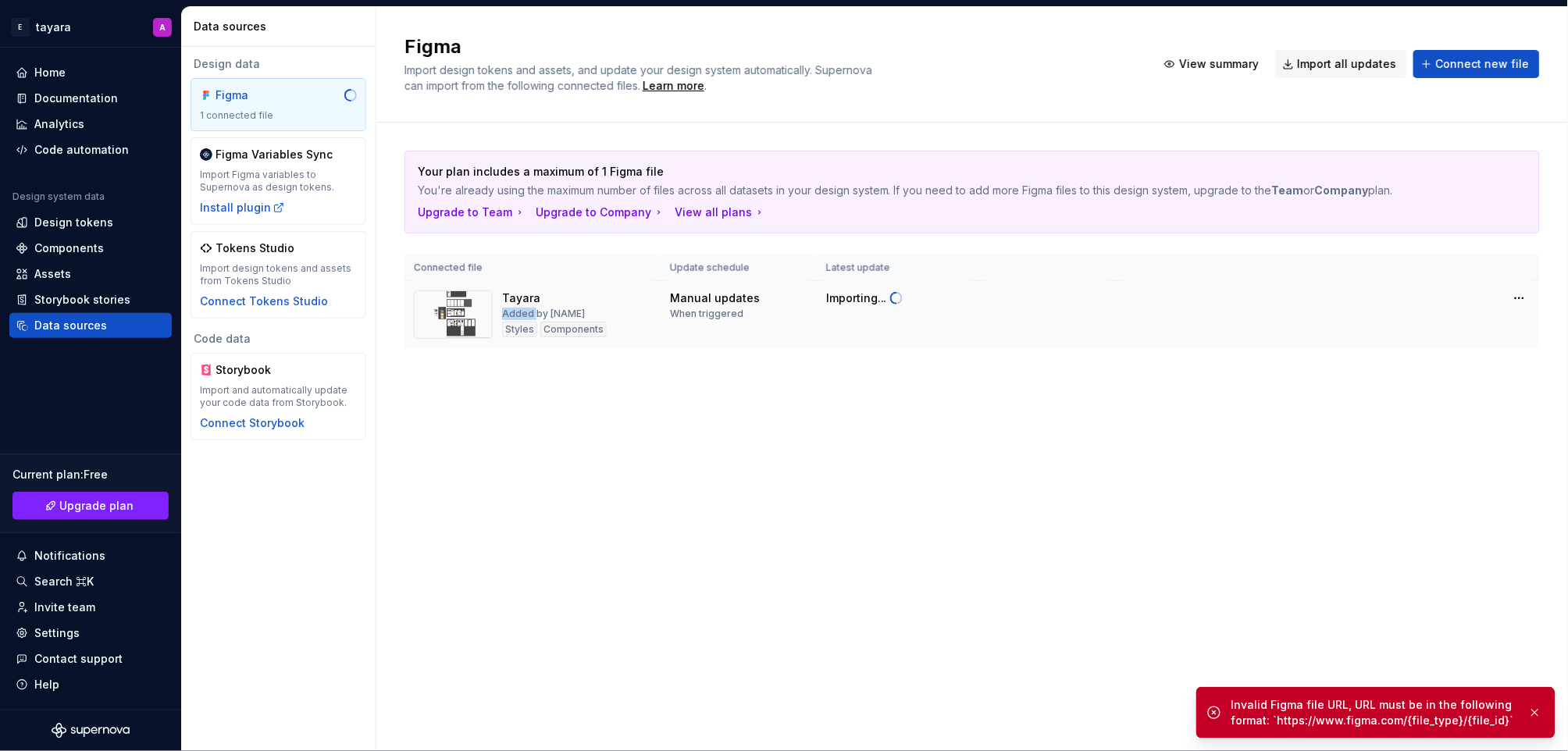 click on "[LAST] Added by [NAME] Styles Components" at bounding box center (533, 315) 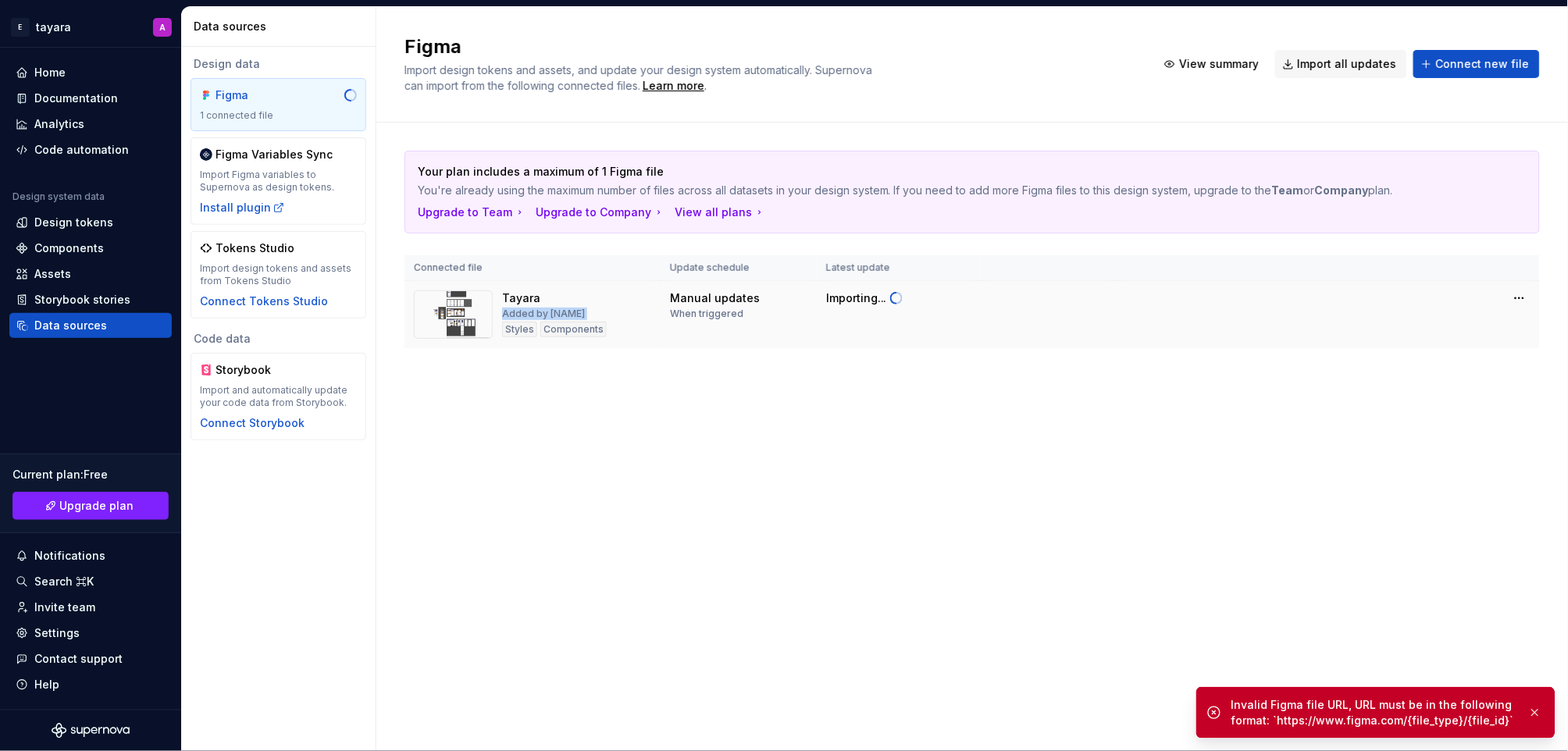 click on "[LAST] Added by [NAME] Styles Components" at bounding box center (533, 315) 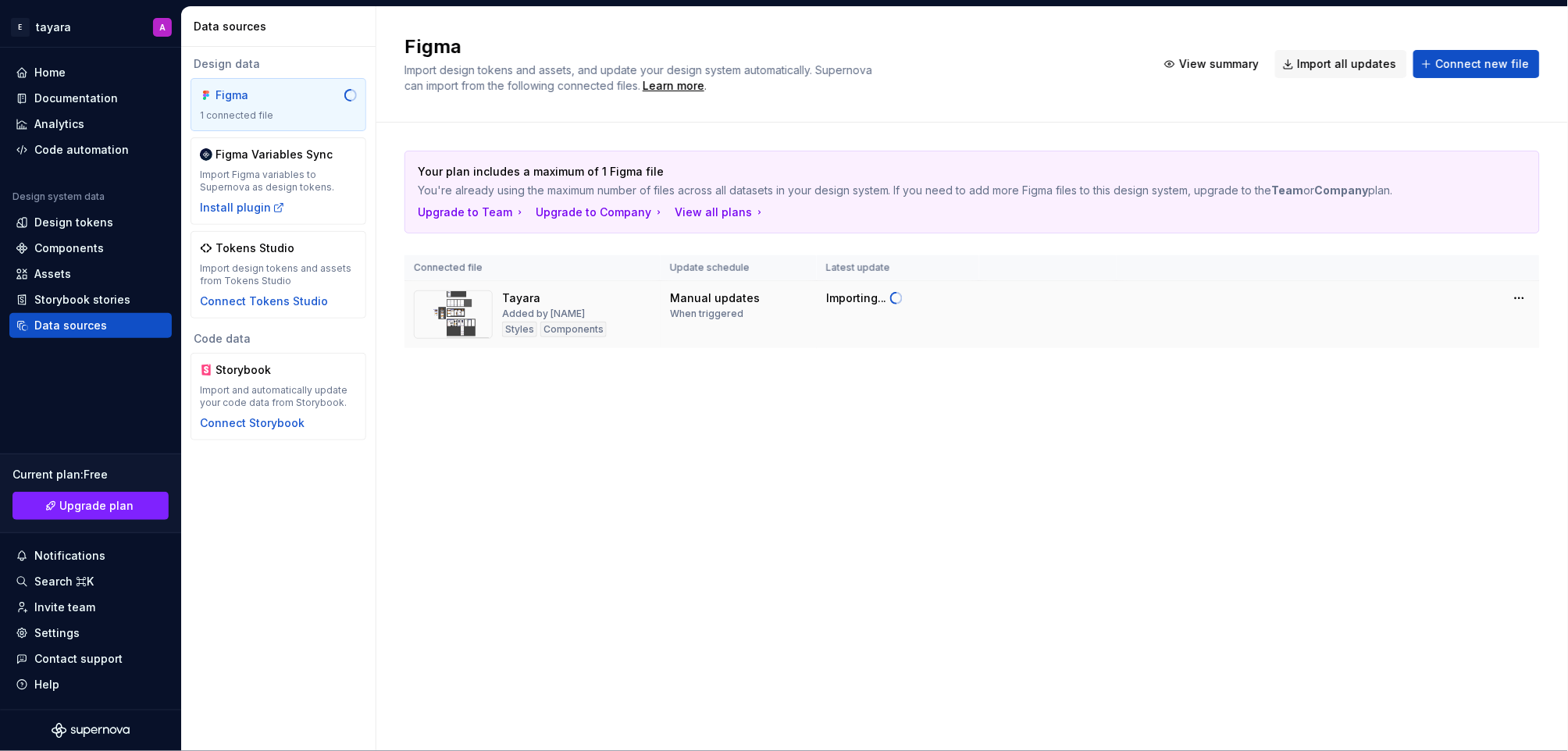 click on "Manual updates When triggered" at bounding box center (739, 315) 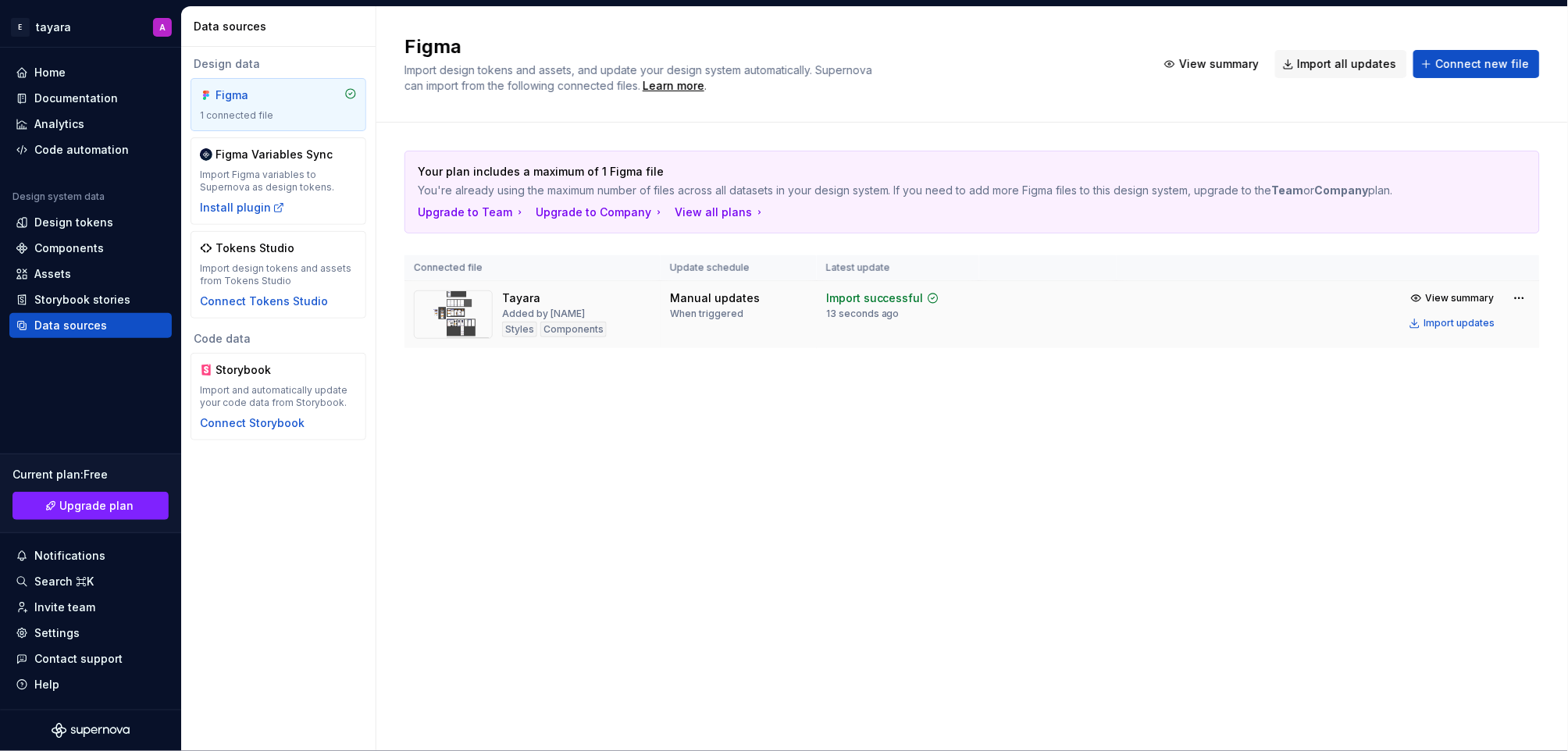 click at bounding box center [453, 315] 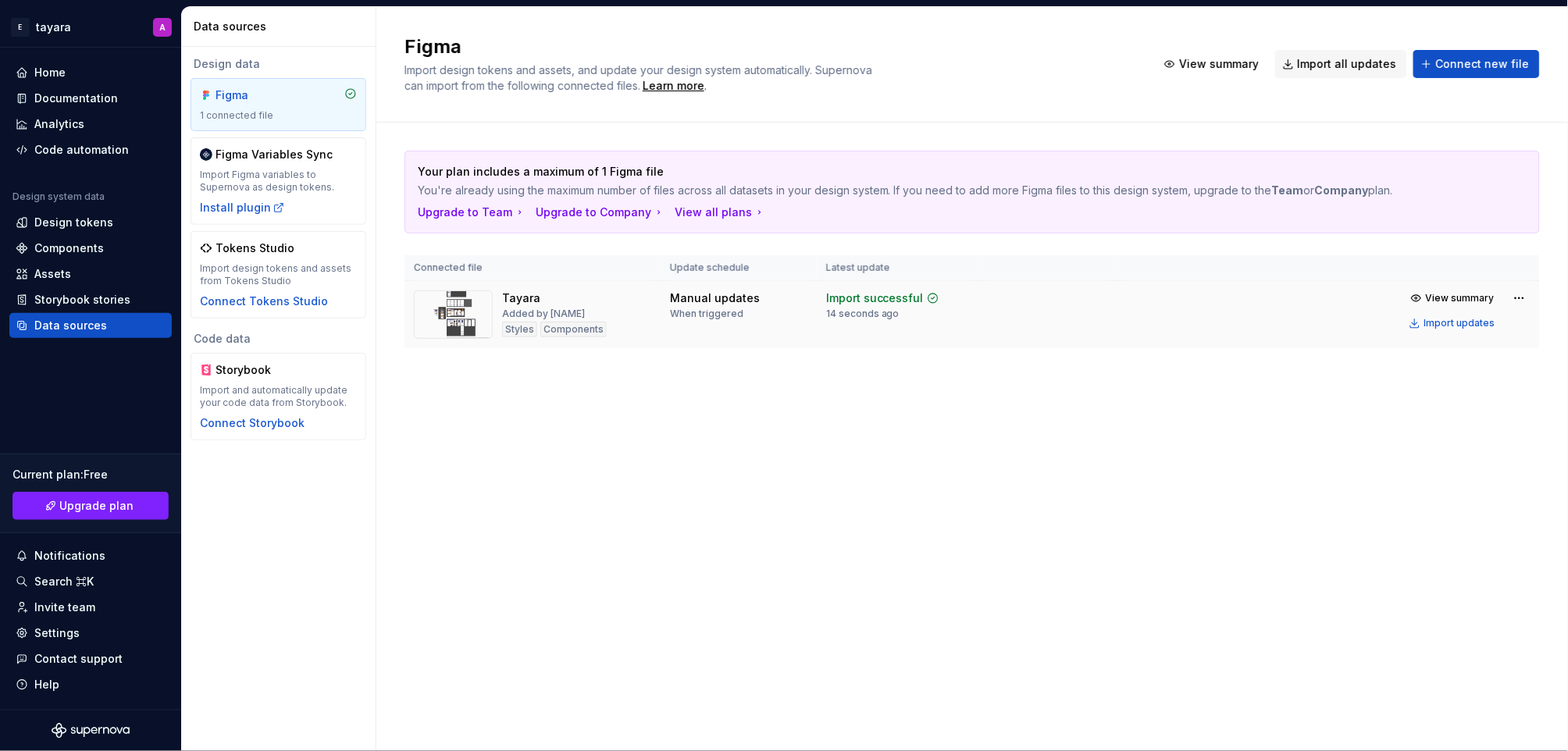click at bounding box center (453, 315) 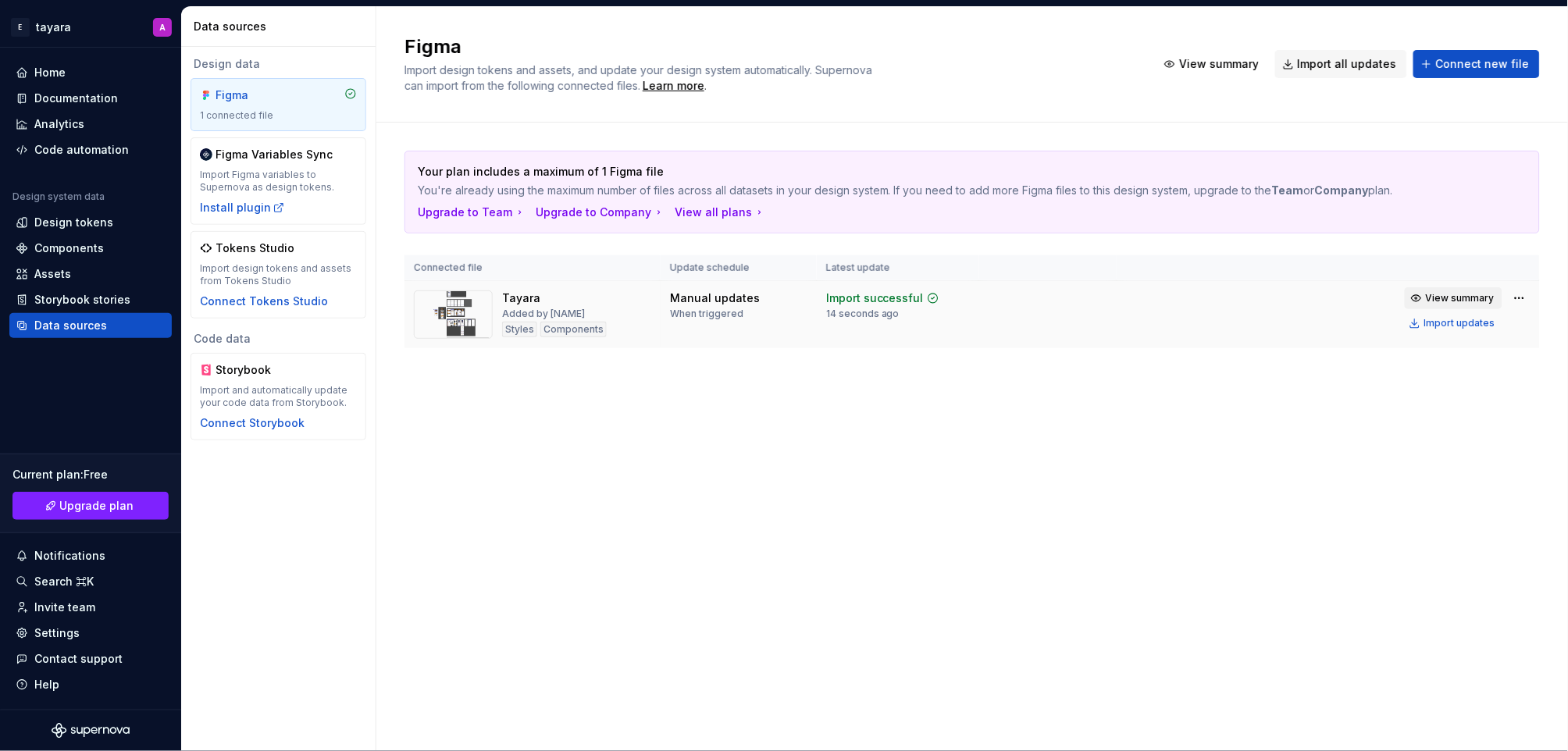 click on "View summary" at bounding box center (1460, 298) 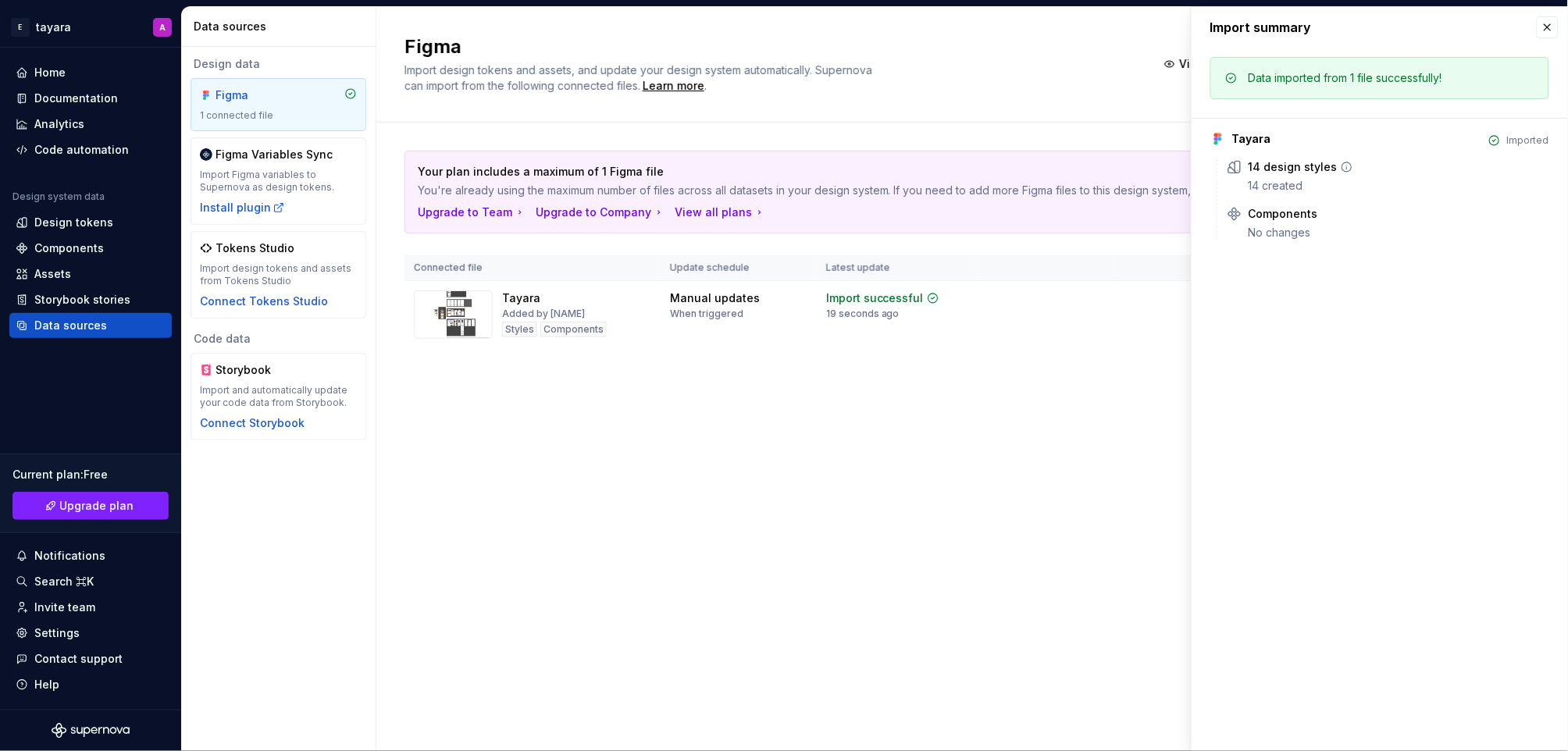 click on "14 design styles" at bounding box center [1293, 167] 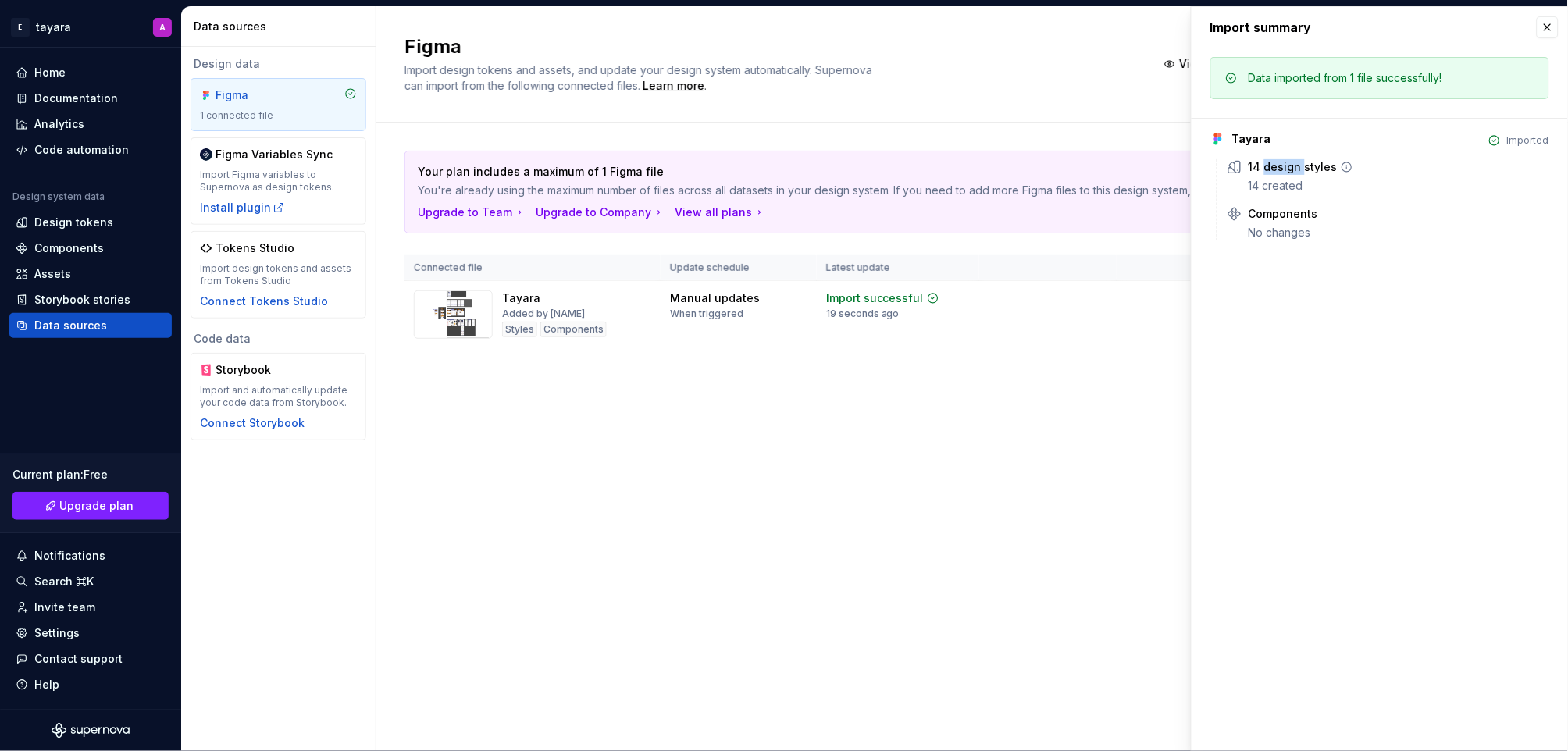 click on "14 design styles" at bounding box center (1293, 167) 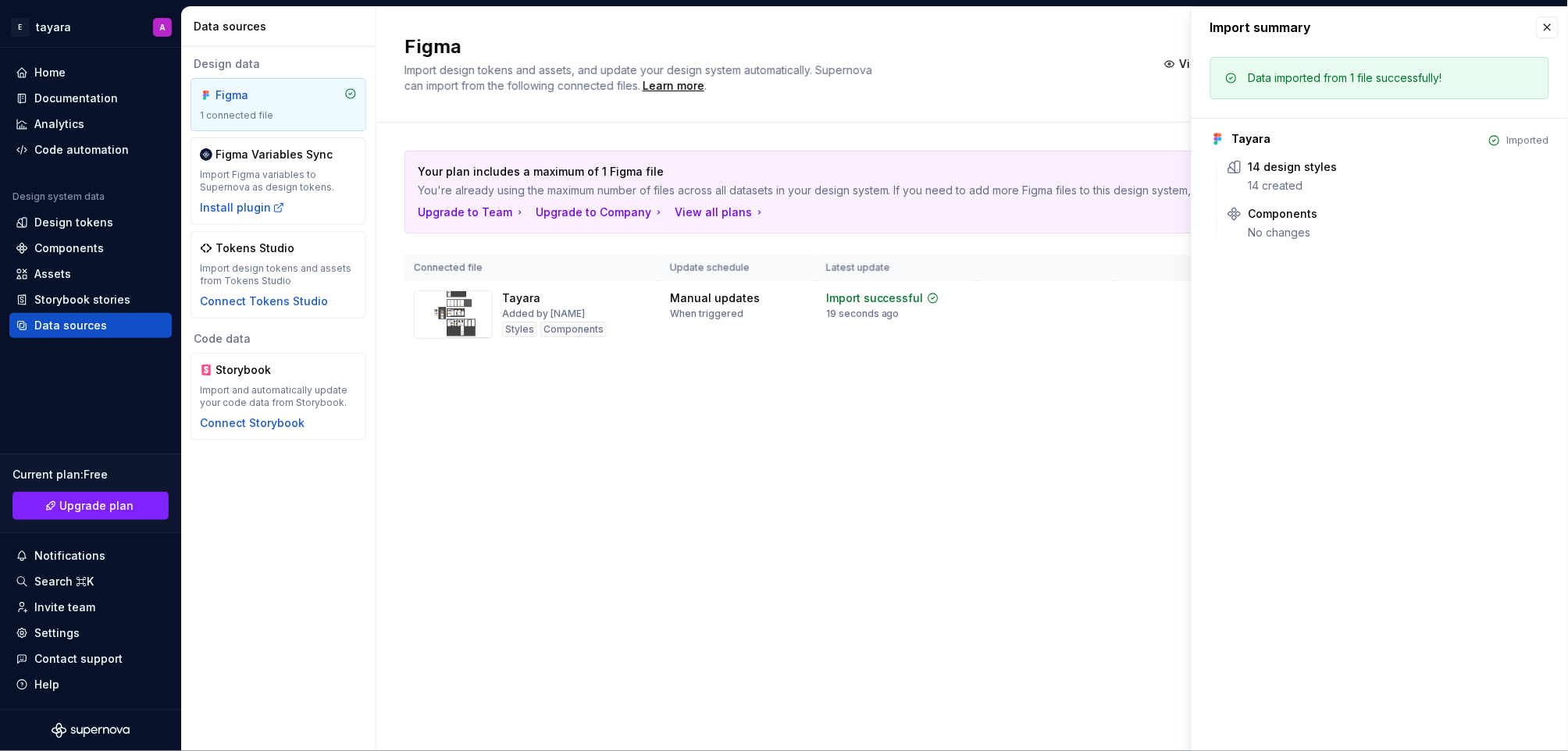 click on "Tayara" at bounding box center (1252, 139) 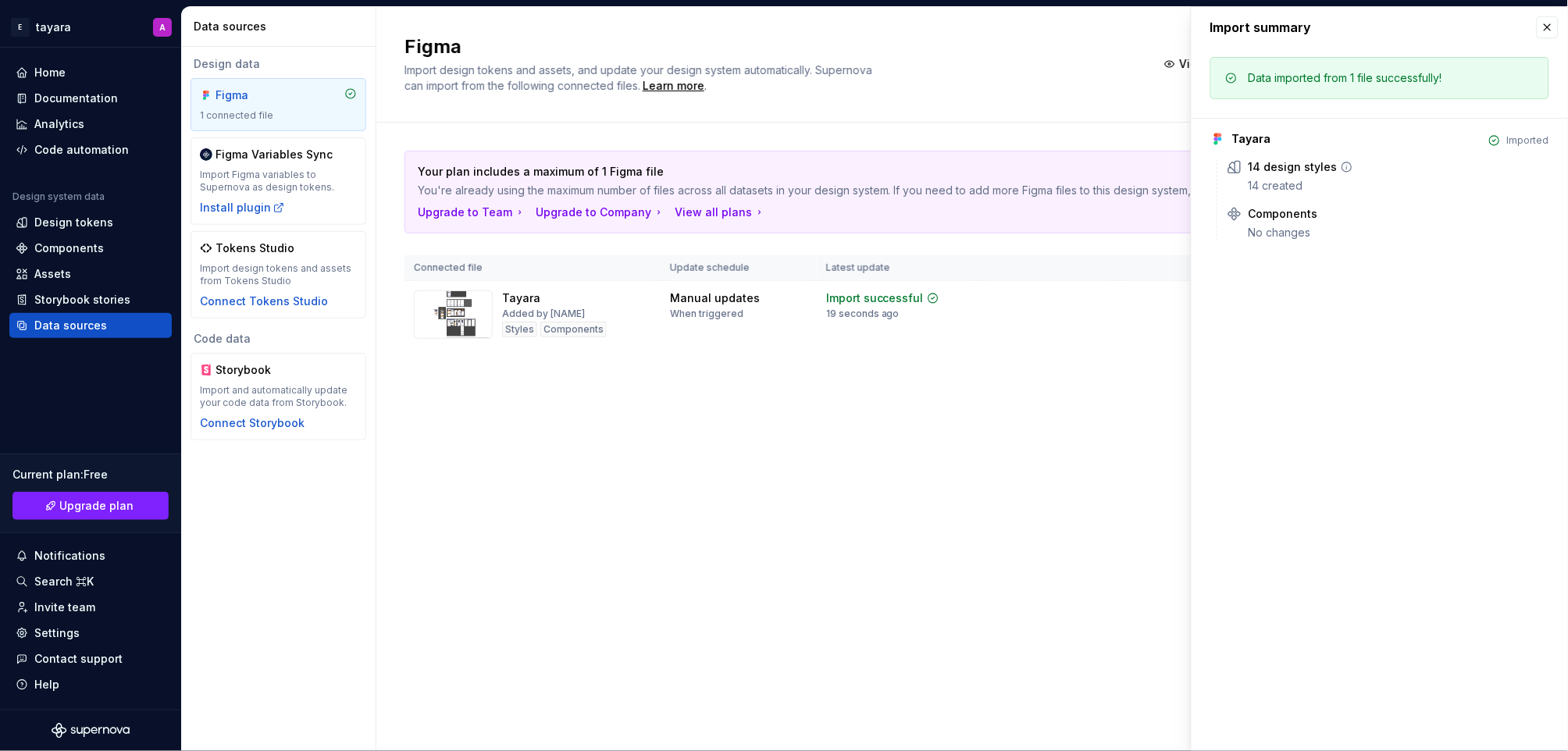 click on "Components" at bounding box center [1283, 214] 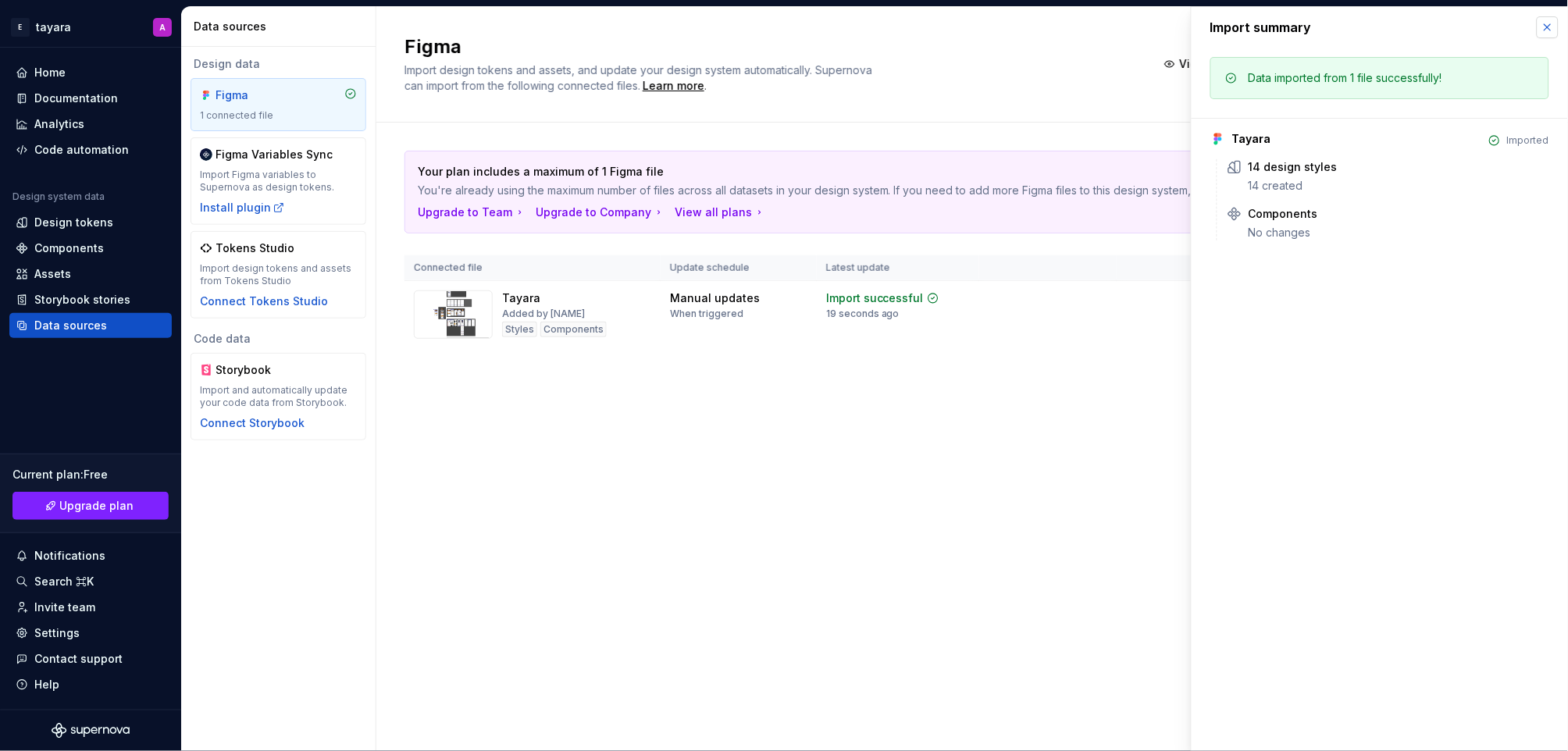 click at bounding box center [1548, 27] 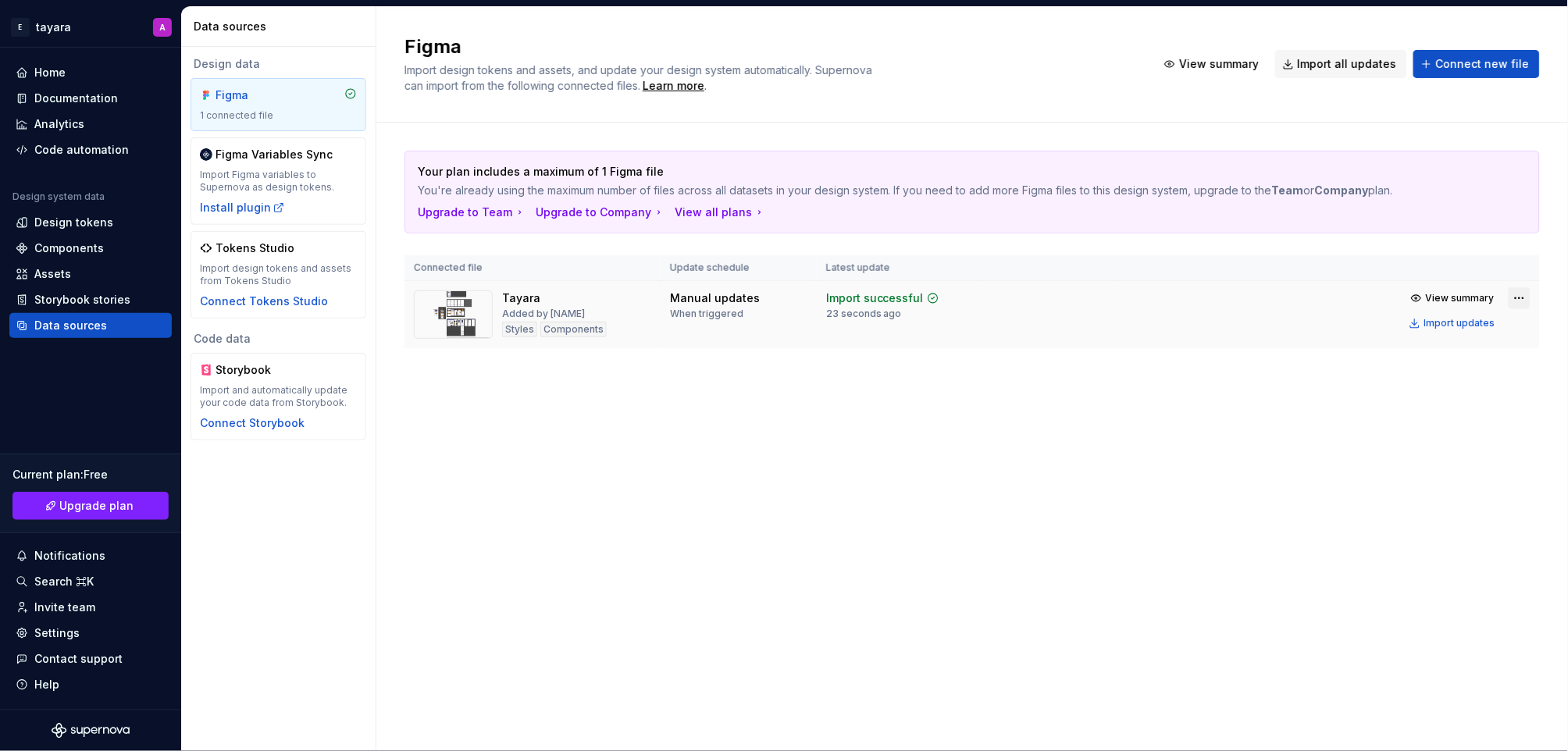 click on "[NAME] A Home Documentation Analytics Code automation Design system data Design tokens Components Assets Storybook stories Data sources Current plan :  Free Upgrade plan Notifications Search ⌘K Invite team Settings Contact support Help Data sources Design data Figma 1 connected file Figma Variables Sync Import Figma variables to Supernova as design tokens. Install plugin Tokens Studio Import design tokens and assets from Tokens Studio Connect Tokens Studio Code data Storybook Import and automatically update your code data from Storybook. Connect Storybook Figma Import design tokens and assets, and update your design system automatically. Supernova can import from the following connected files.   Learn more . View summary Import all updates Connect new file Your plan includes a maximum of 1 Figma file You're already using the maximum number of files across all datasets in your design system. If you need to add more Figma files to this design system, upgrade to the  Team  or  Company  plan. Upgrade to Team" at bounding box center [784, 376] 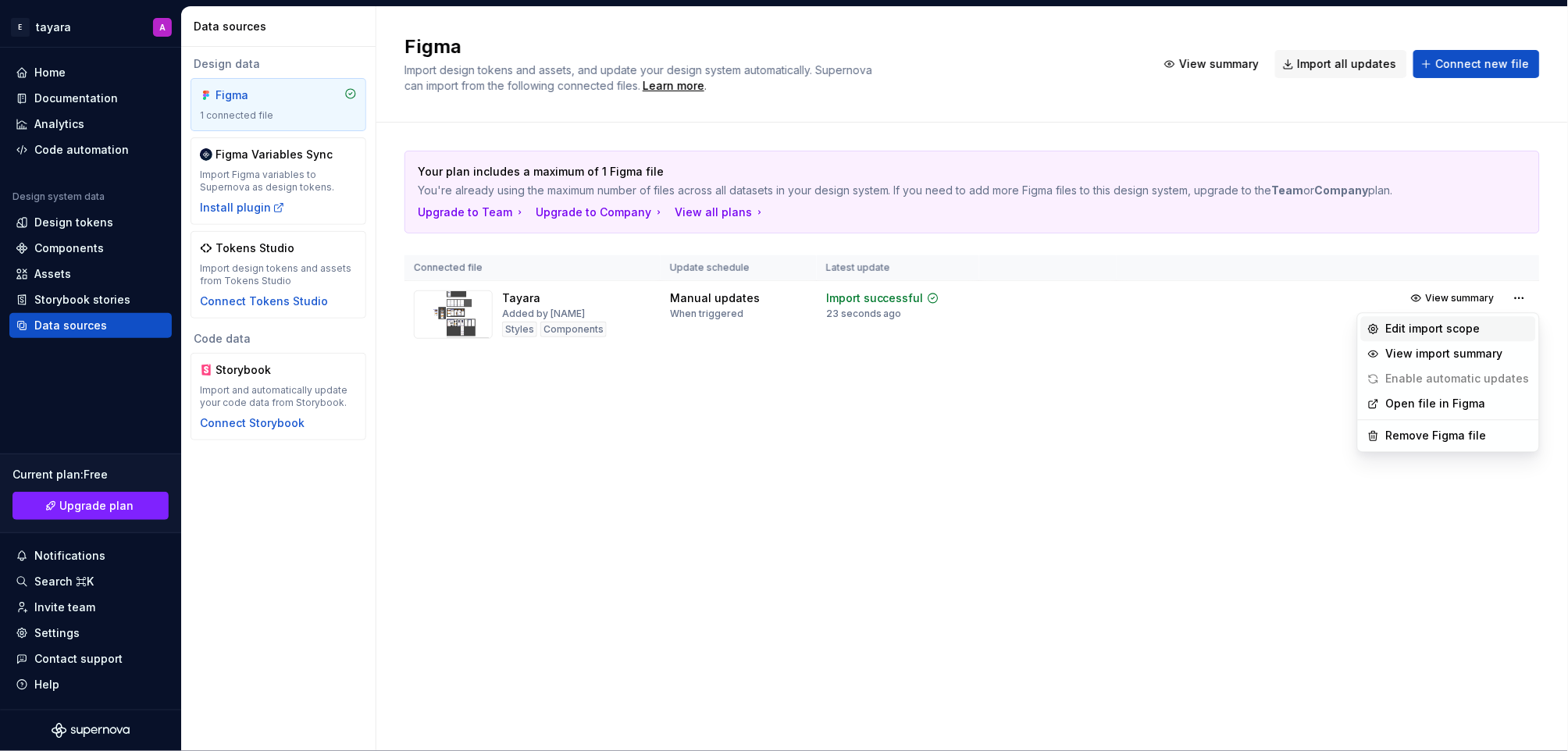 click on "Edit import scope" at bounding box center [1458, 329] 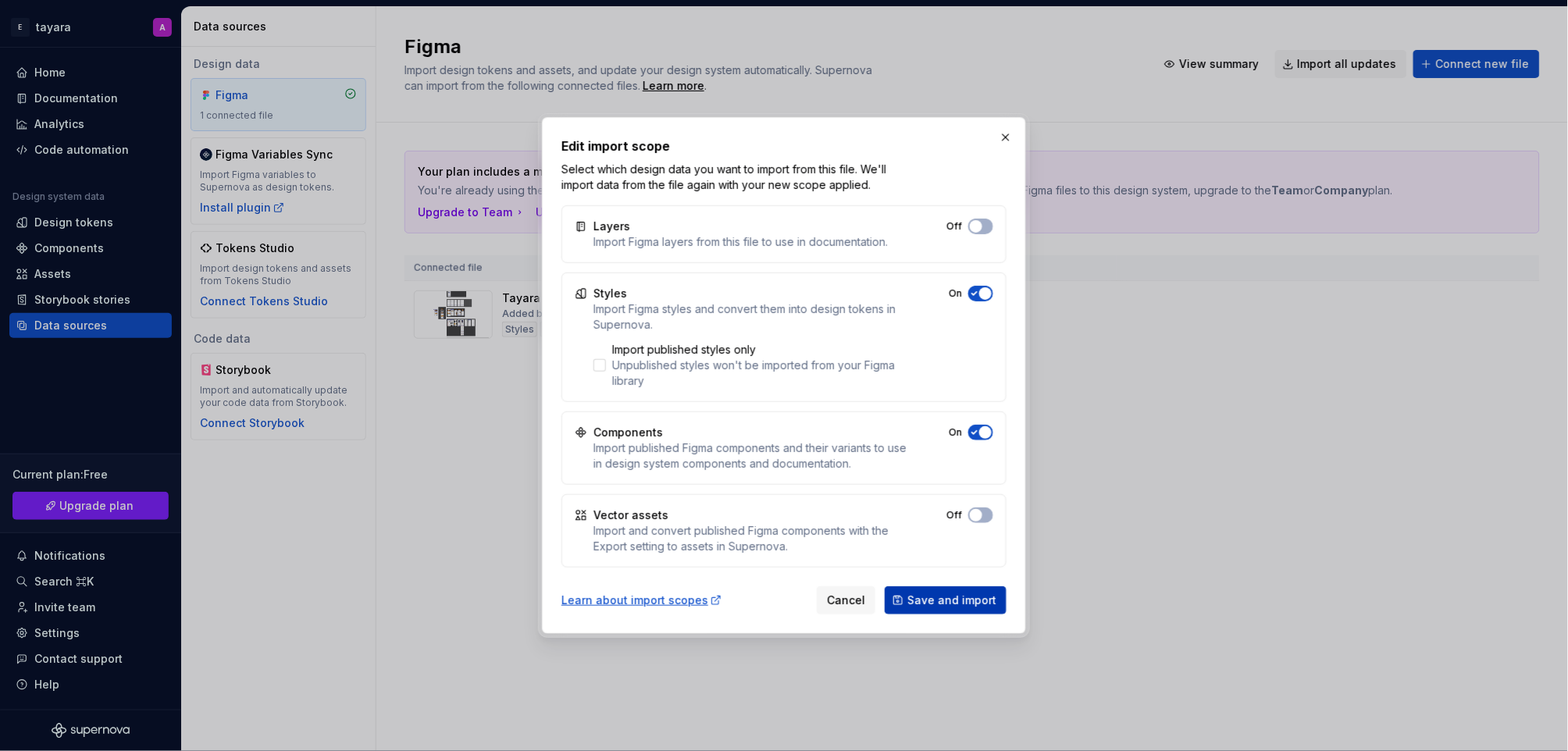 click on "Save and import" at bounding box center [952, 600] 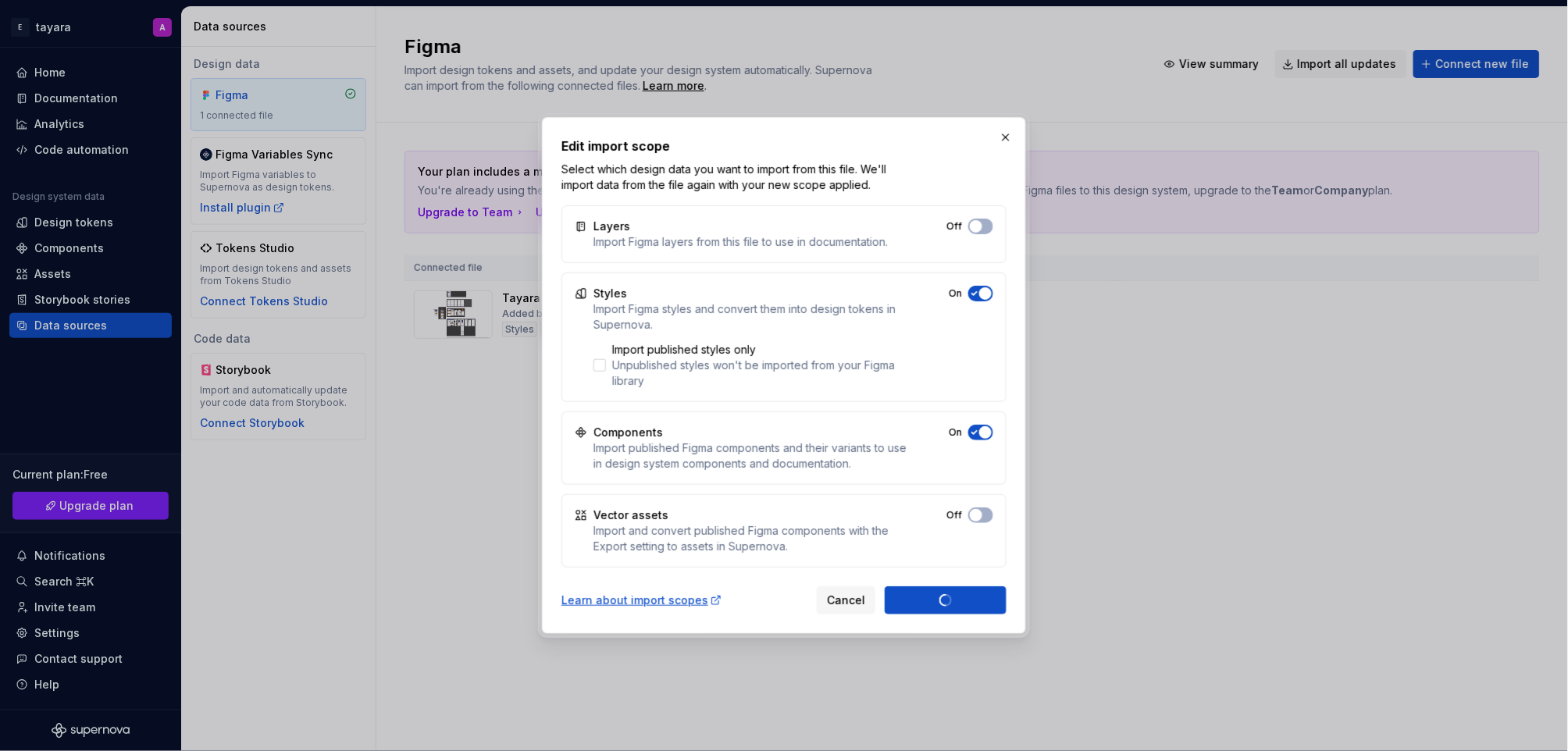 drag, startPoint x: 995, startPoint y: 133, endPoint x: 1022, endPoint y: 144, distance: 29.154759 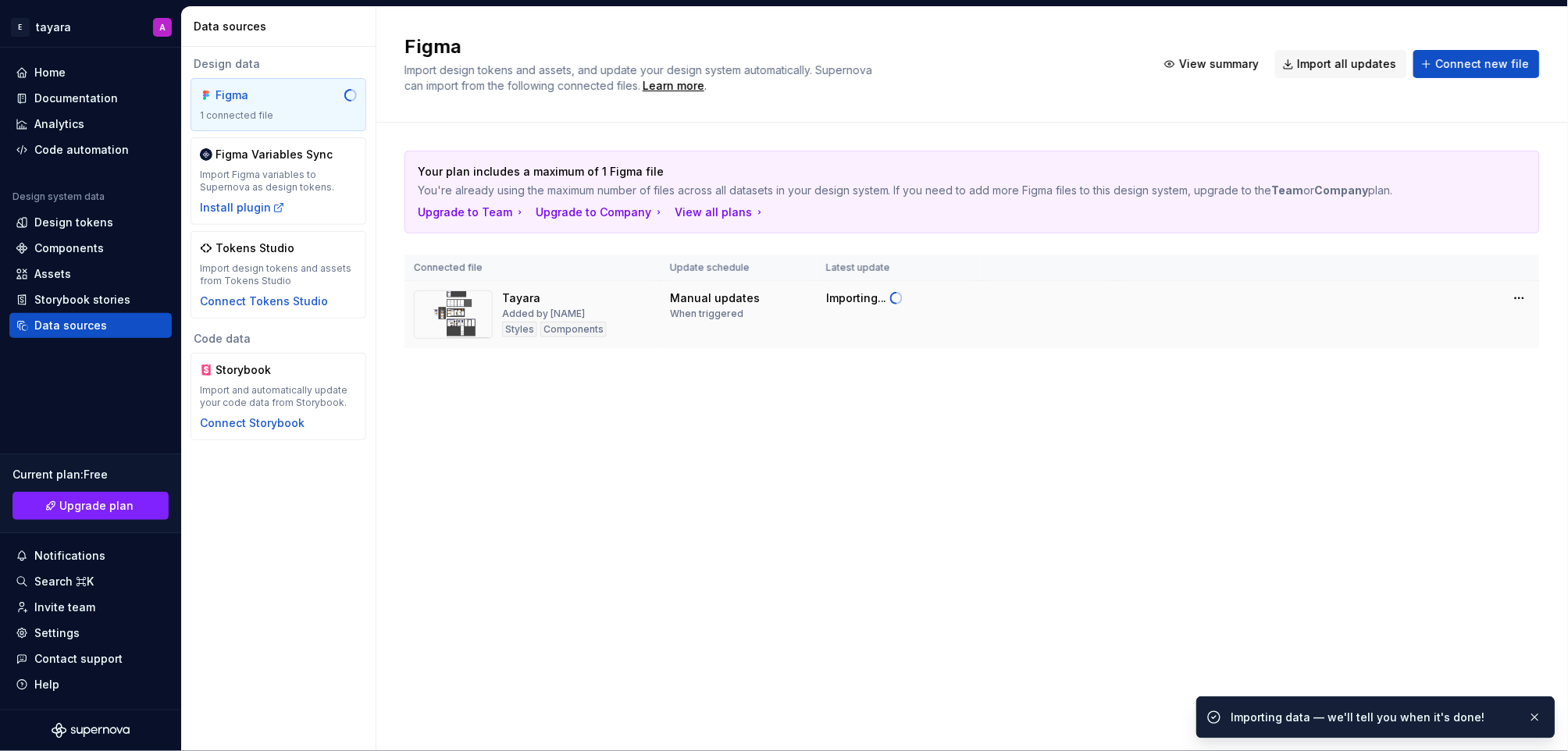 click on "Added by [NAME]" at bounding box center (543, 314) 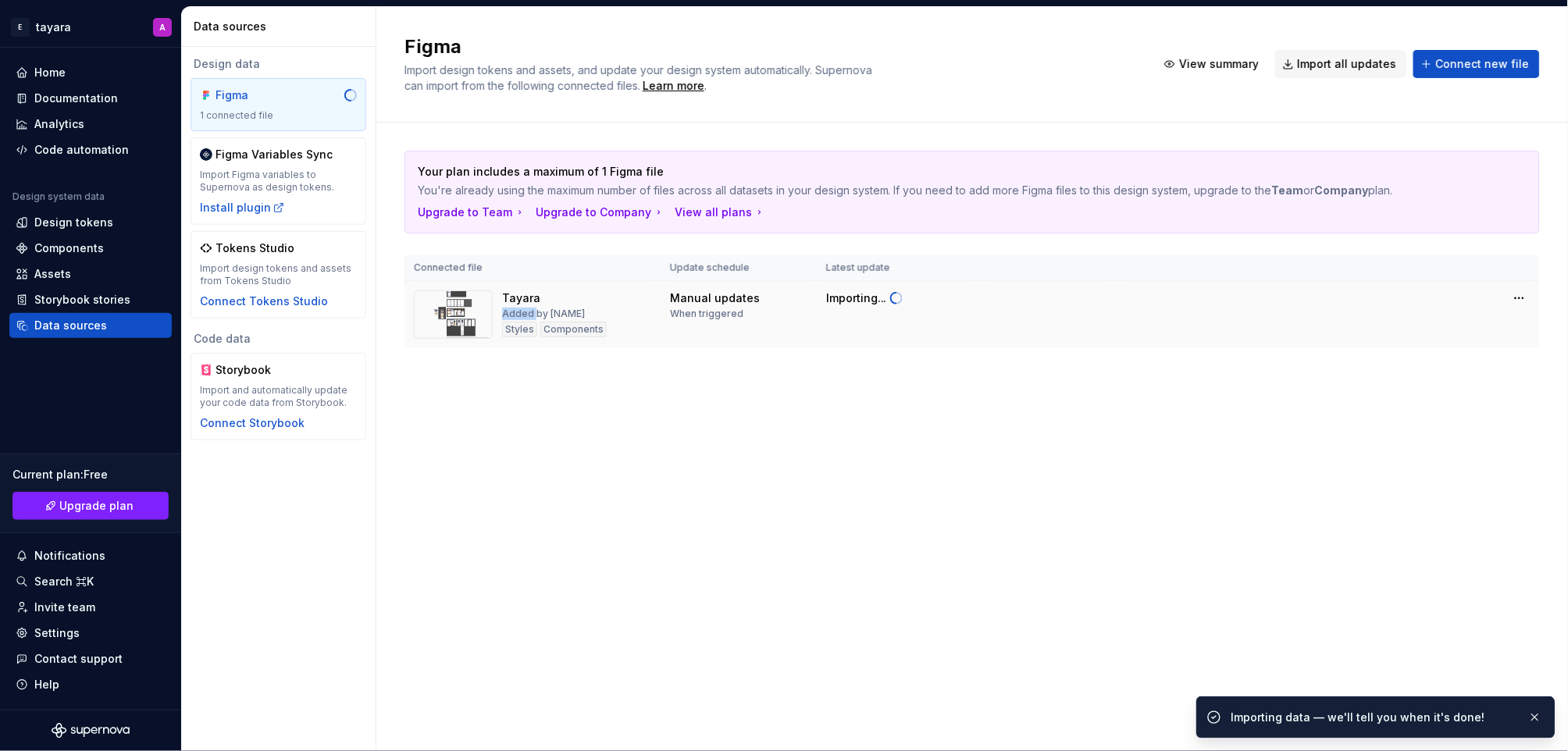 click on "Added by [NAME]" at bounding box center (543, 314) 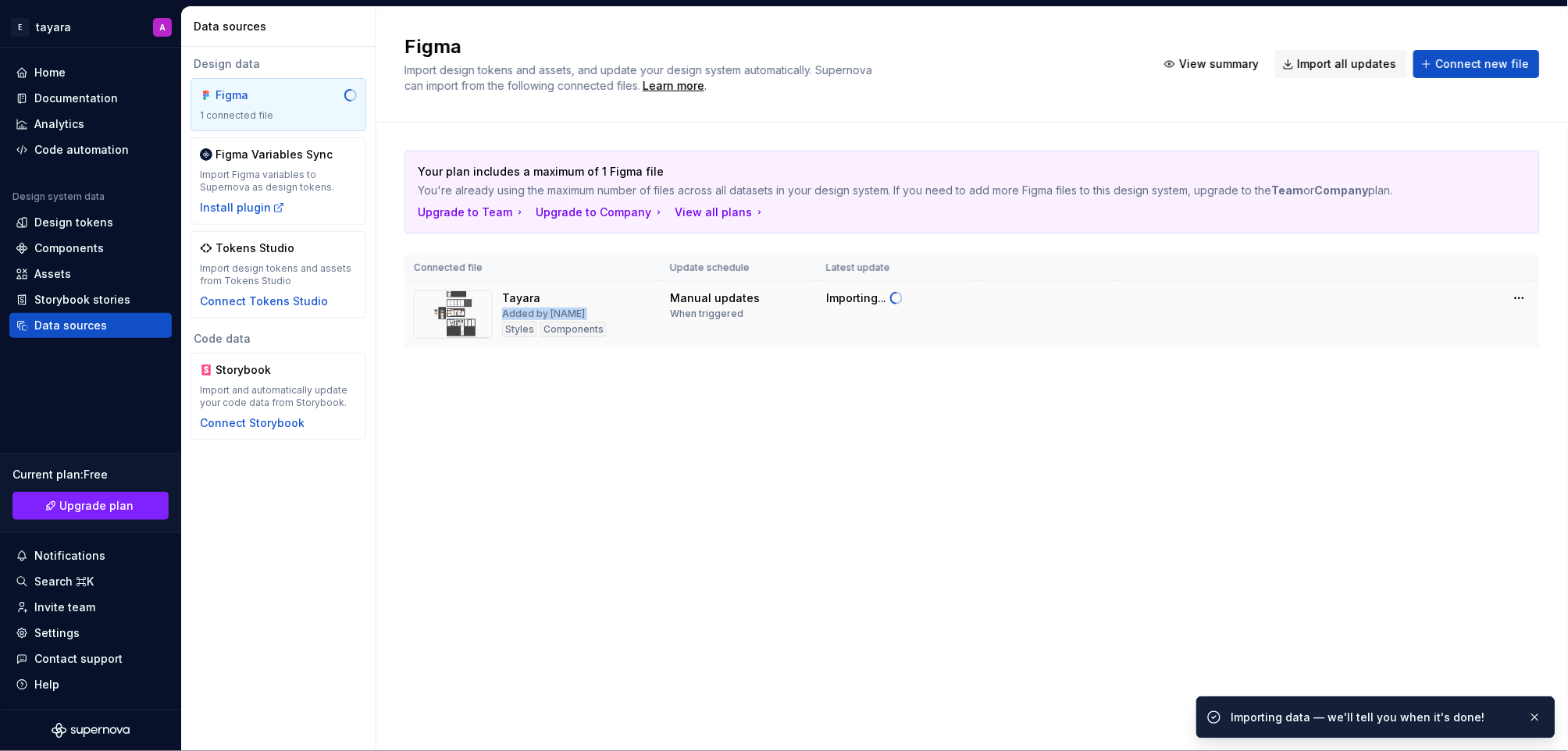 click on "Added by [NAME]" at bounding box center (543, 314) 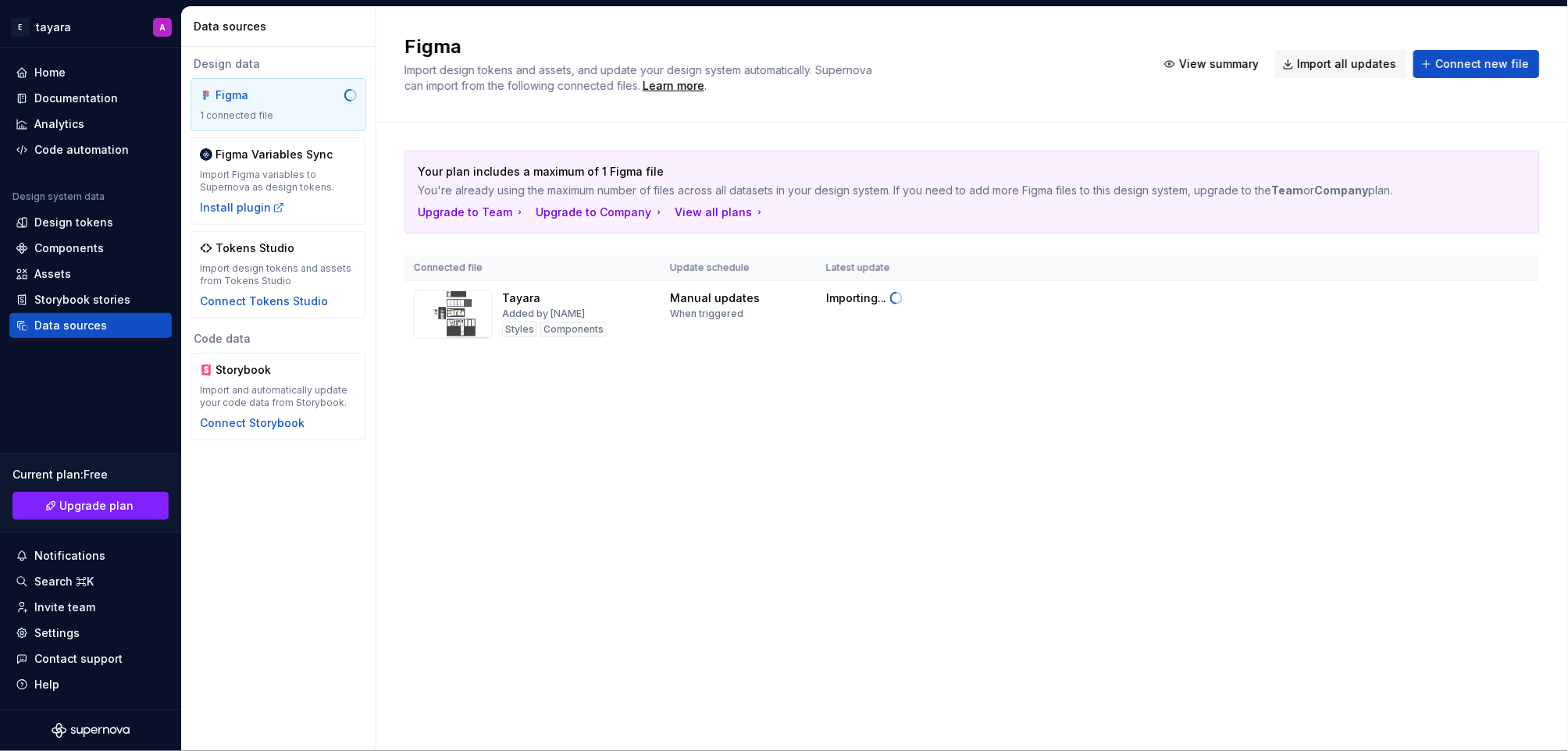 click on "Connected file" at bounding box center [533, 268] 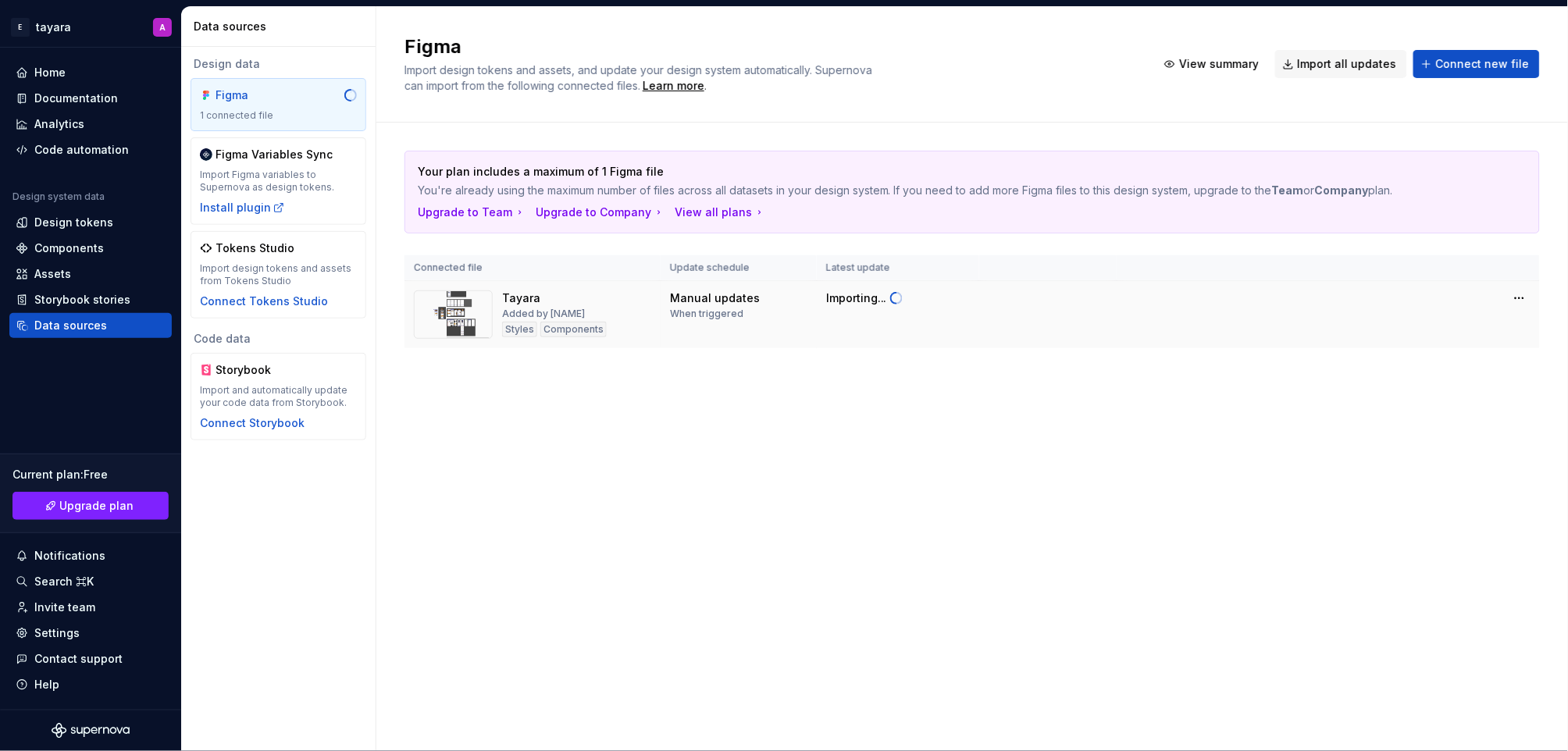 click at bounding box center (453, 315) 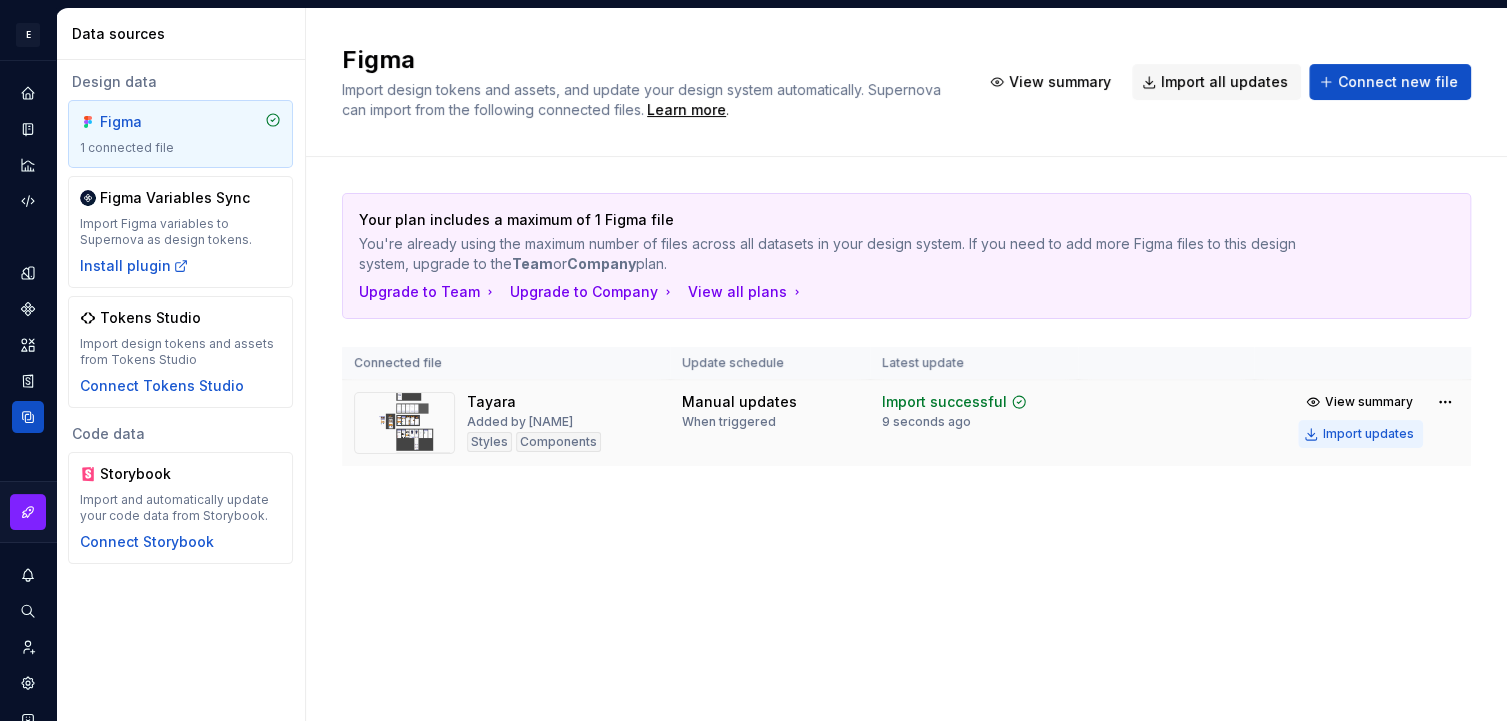 click on "Import updates" at bounding box center [1360, 434] 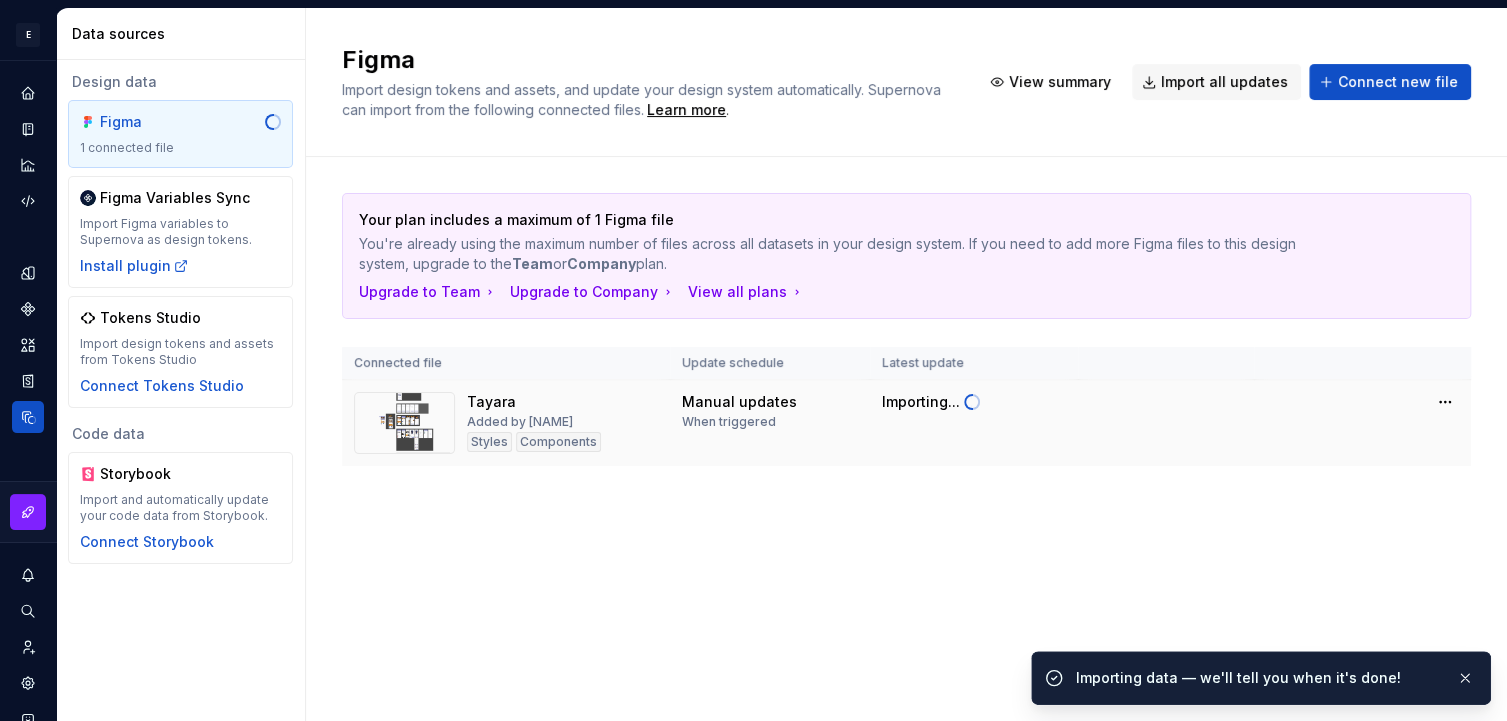 click on "Importing data — we'll tell you when it's done!" at bounding box center (1258, 678) 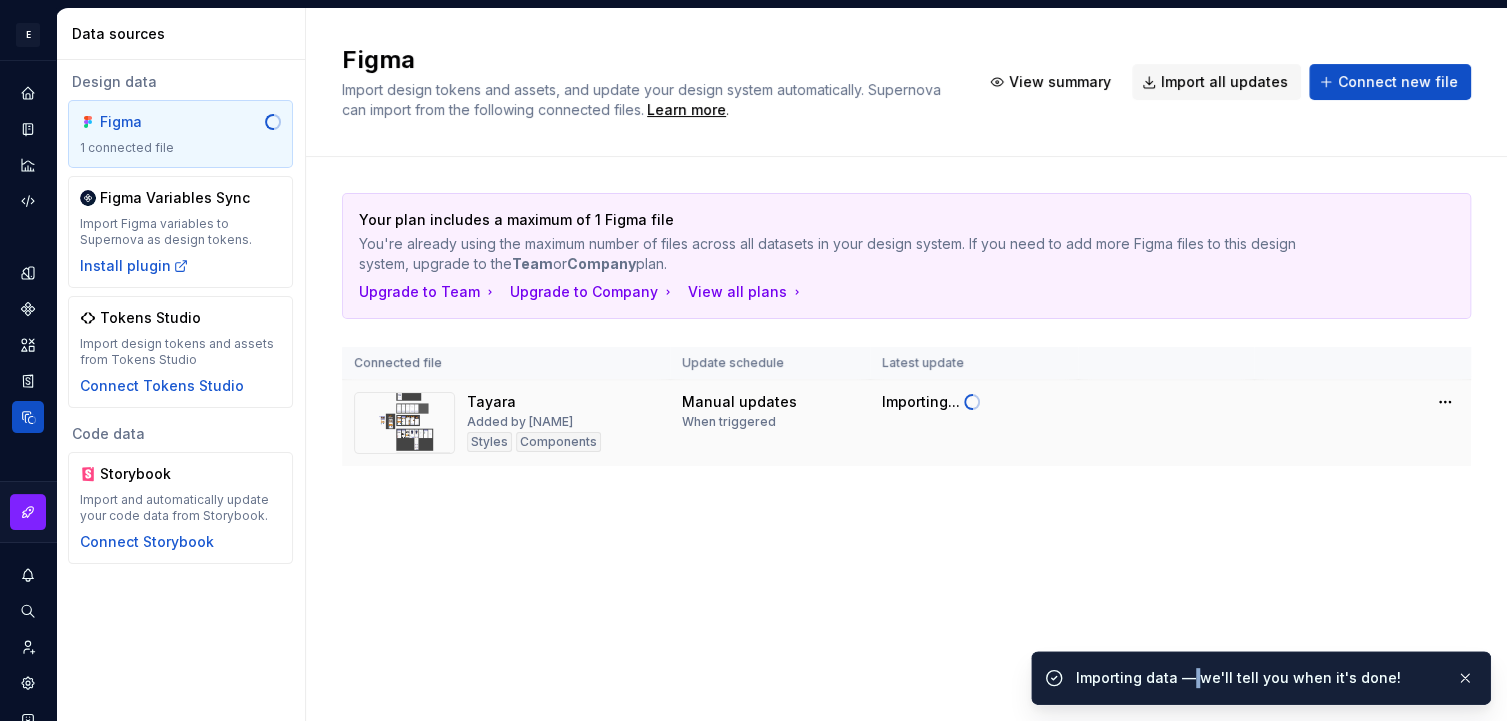 click on "Importing data — we'll tell you when it's done!" at bounding box center (1258, 678) 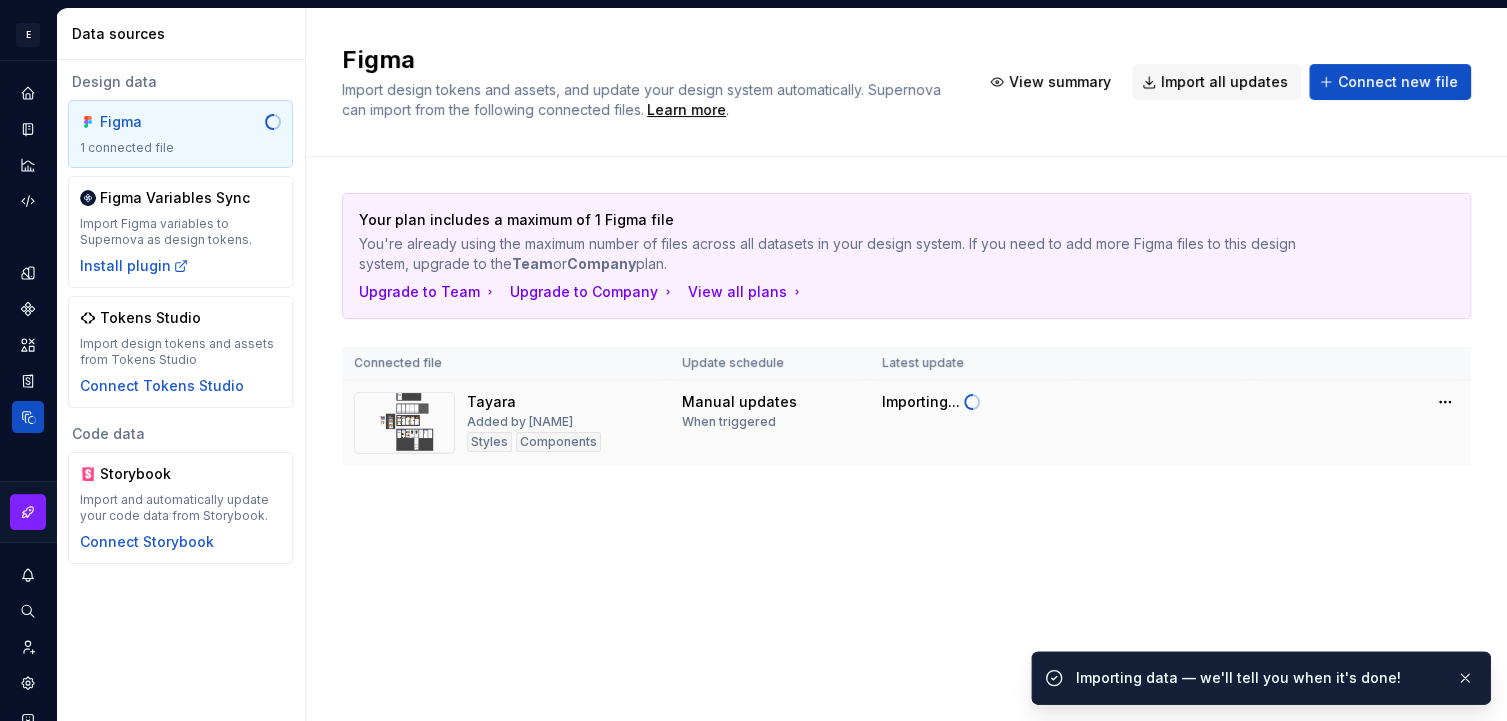 click on "Components" at bounding box center (558, 442) 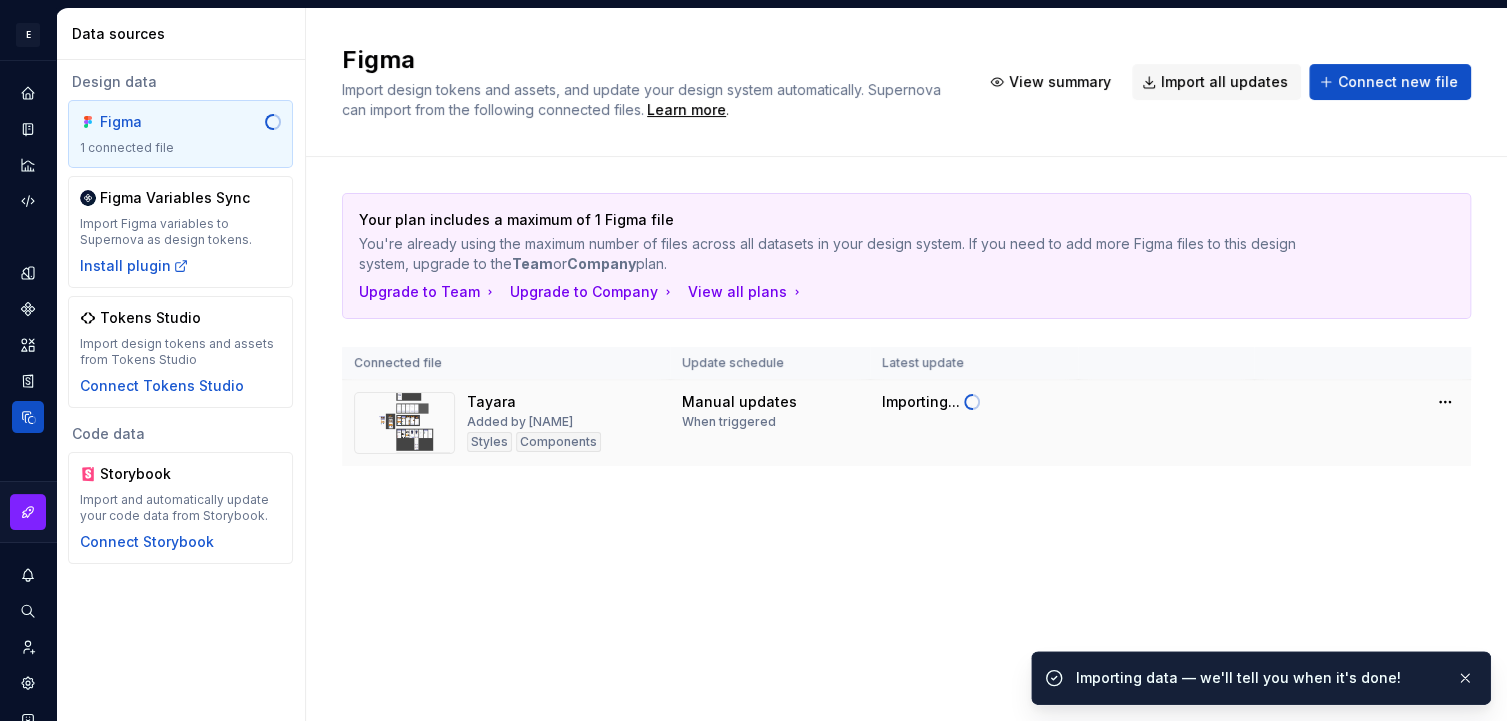 click on "Styles" at bounding box center (489, 442) 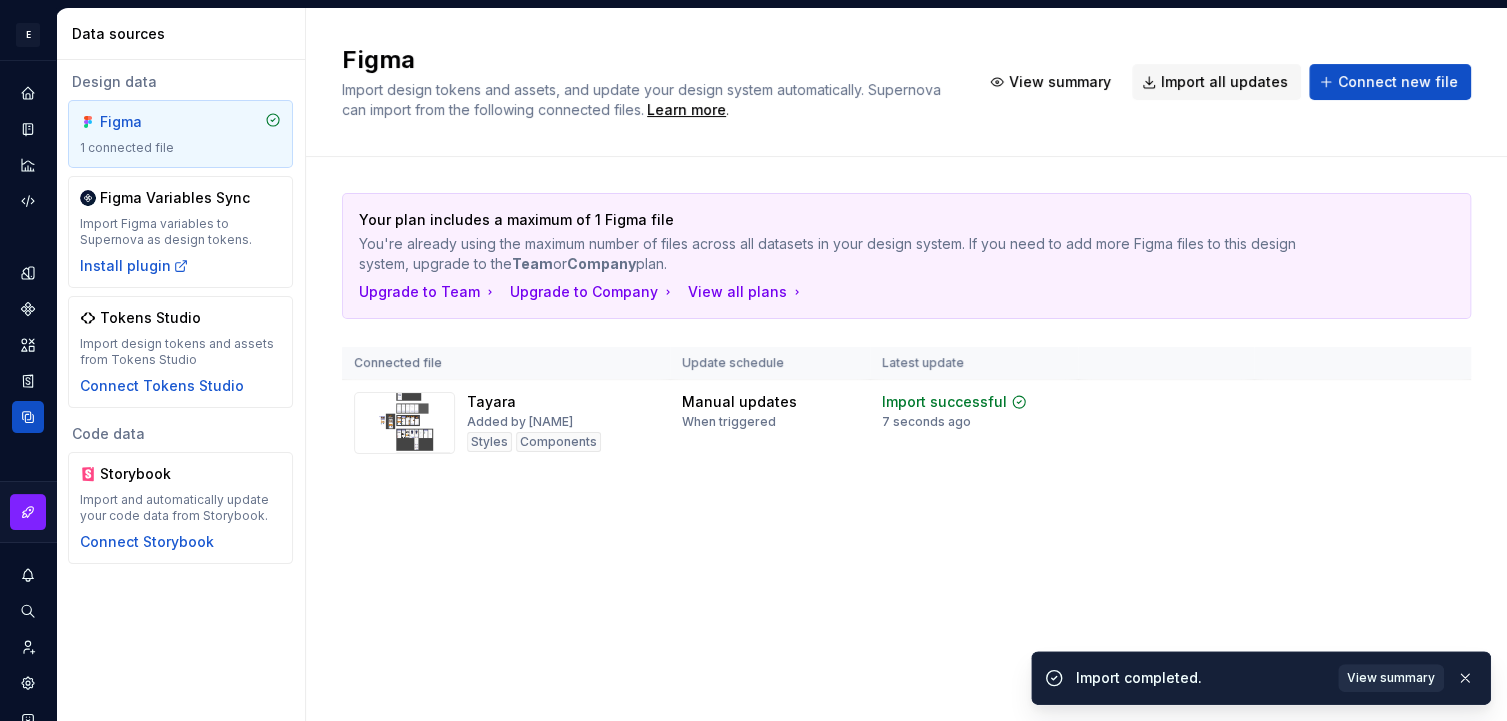 click on "View summary" at bounding box center (1391, 678) 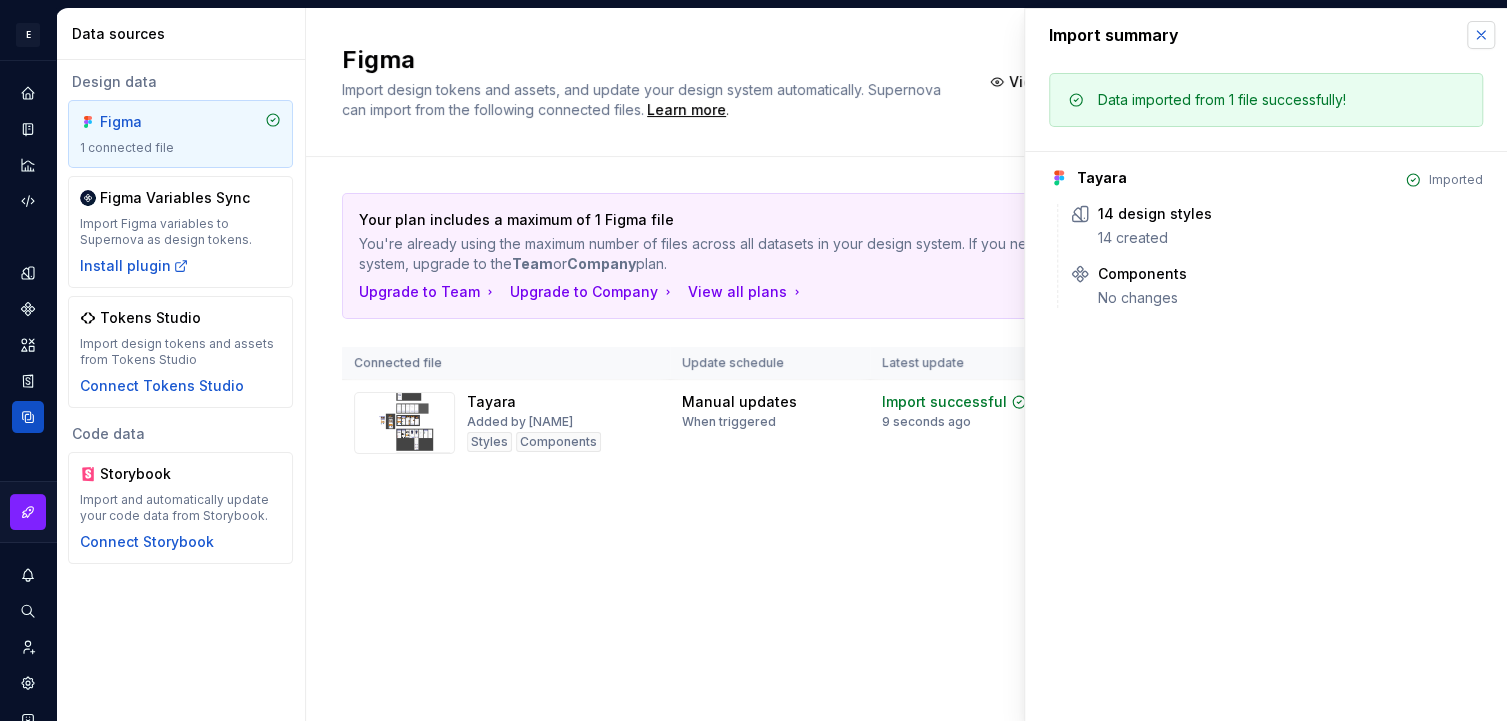 click at bounding box center (1481, 35) 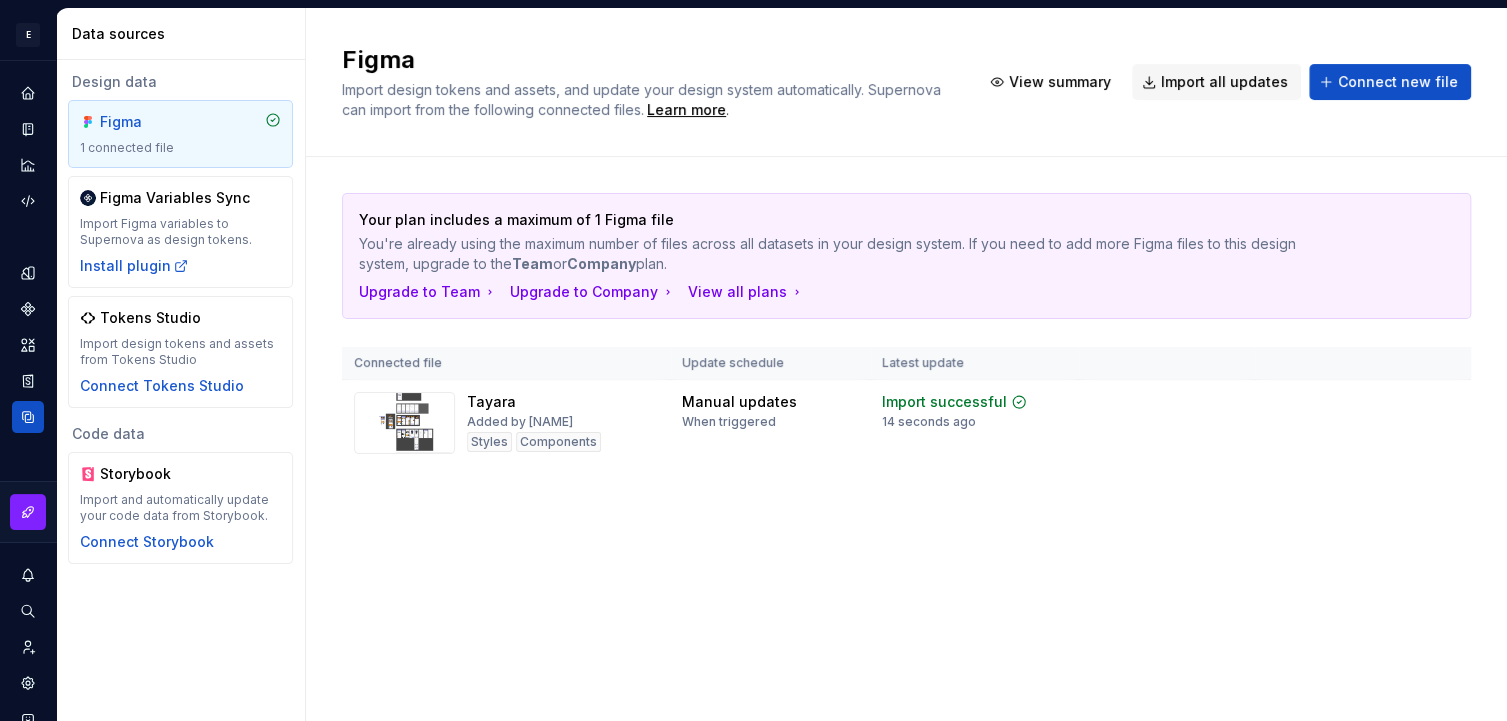 click on "Design data" at bounding box center [180, 82] 